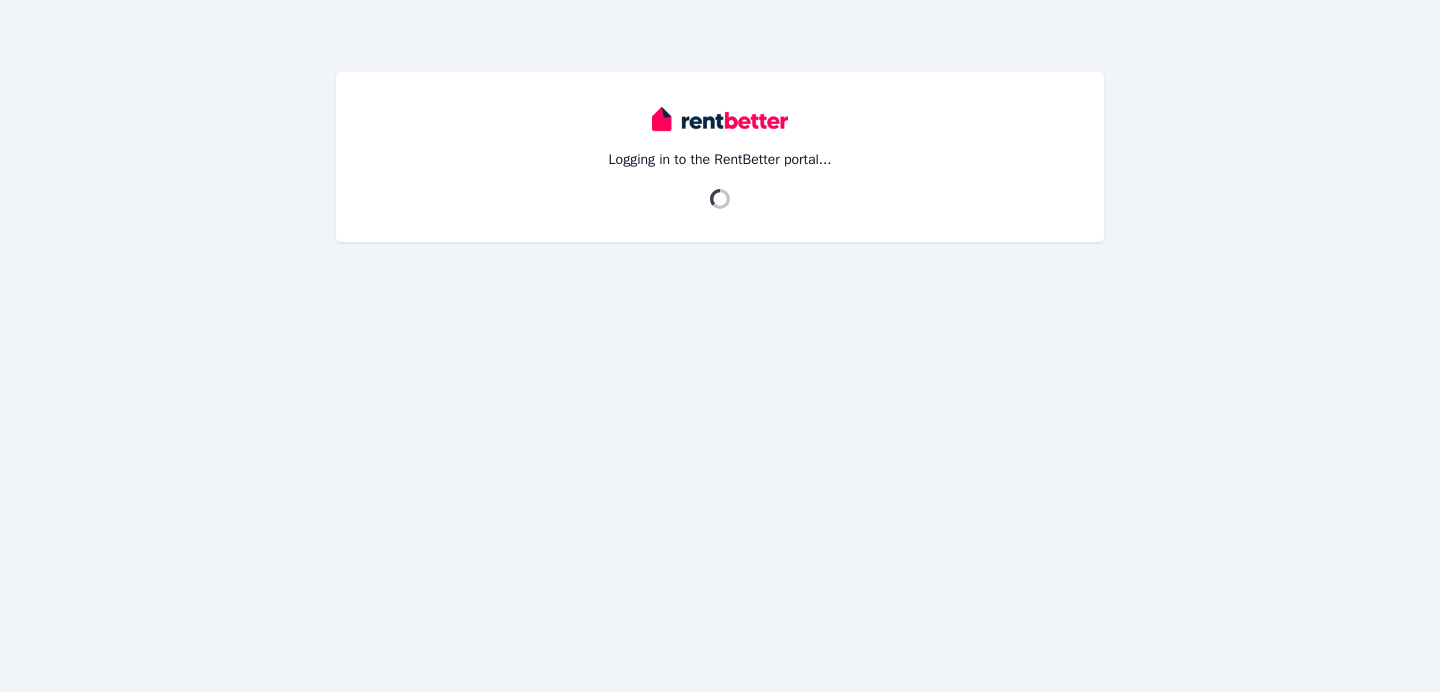 scroll, scrollTop: 0, scrollLeft: 0, axis: both 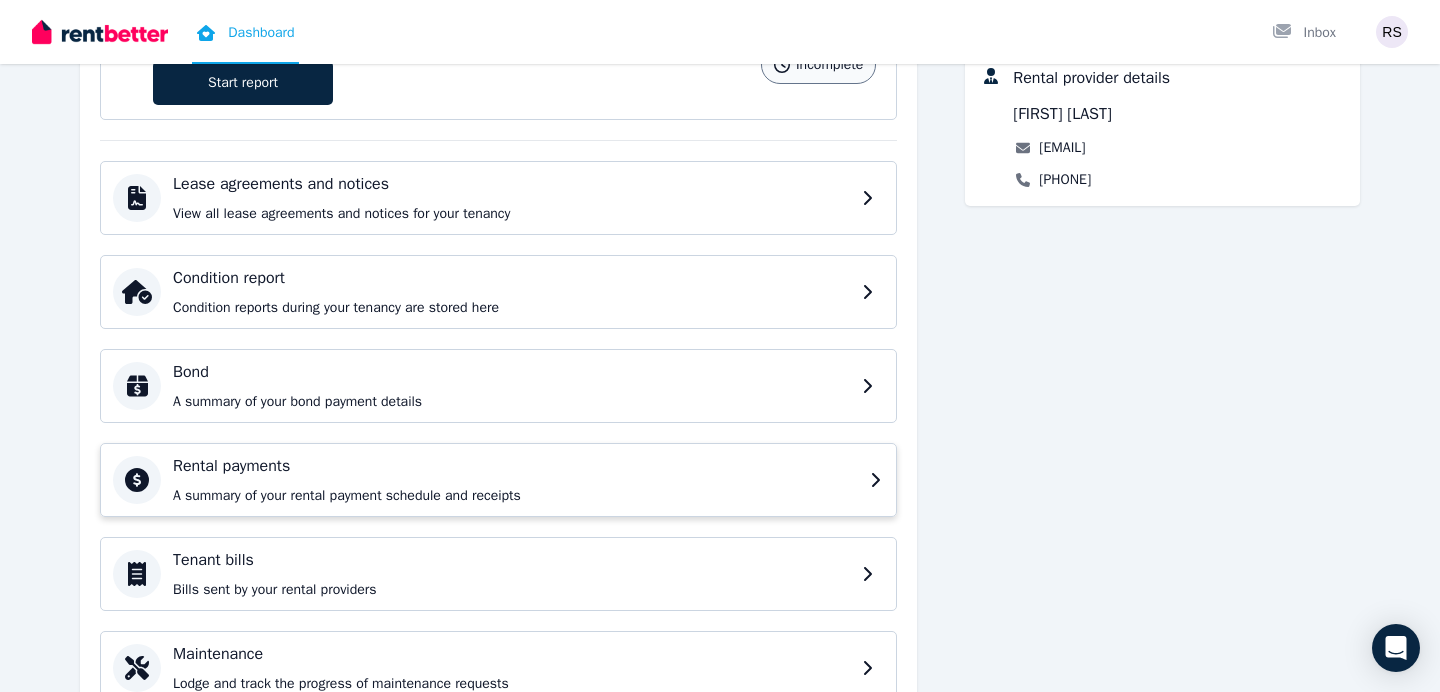 click on "Rental payments" at bounding box center (515, 466) 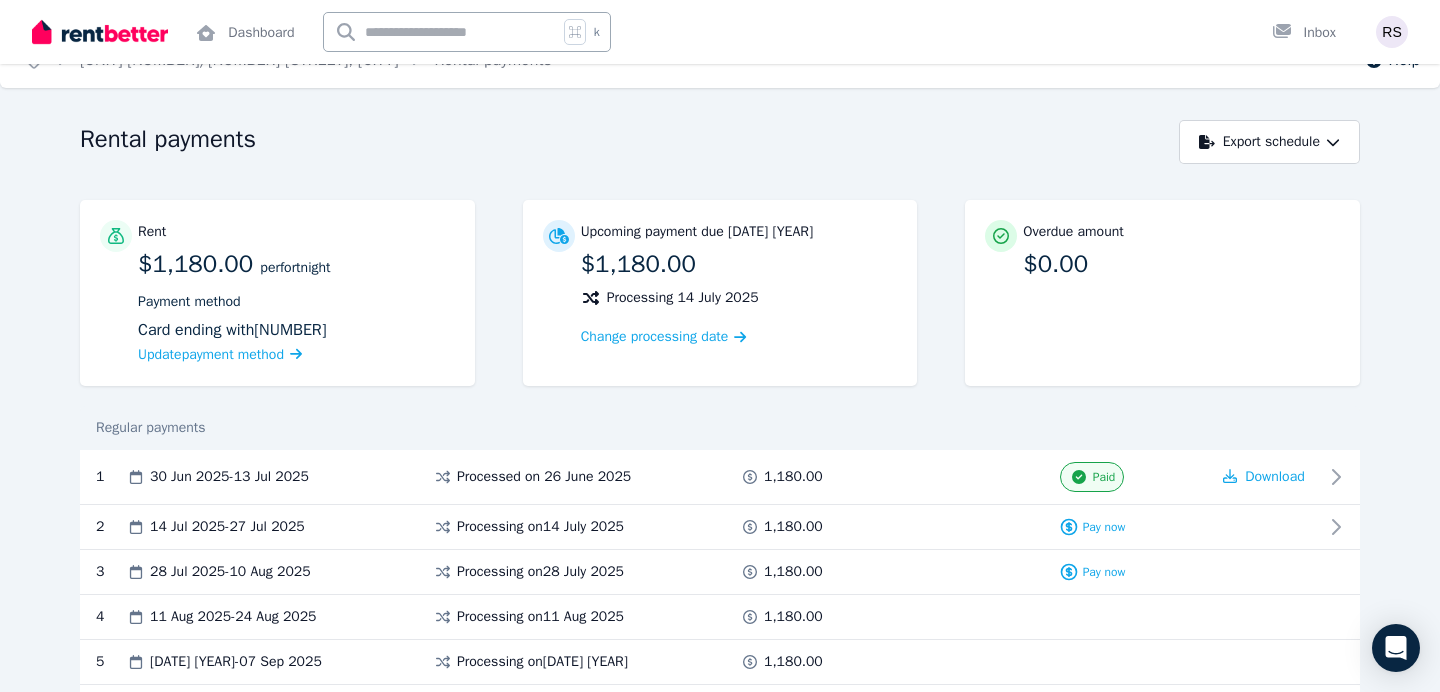 scroll, scrollTop: 34, scrollLeft: 0, axis: vertical 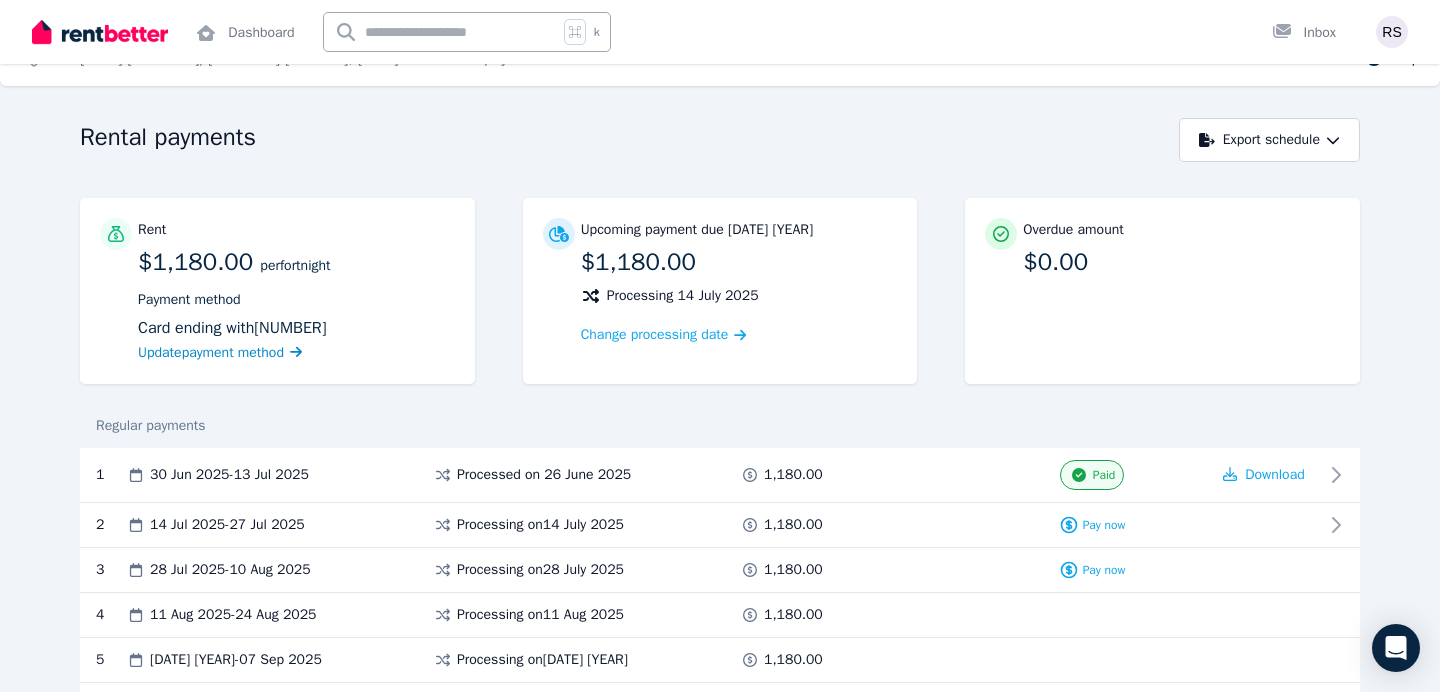 click on "Update  payment method" at bounding box center (211, 352) 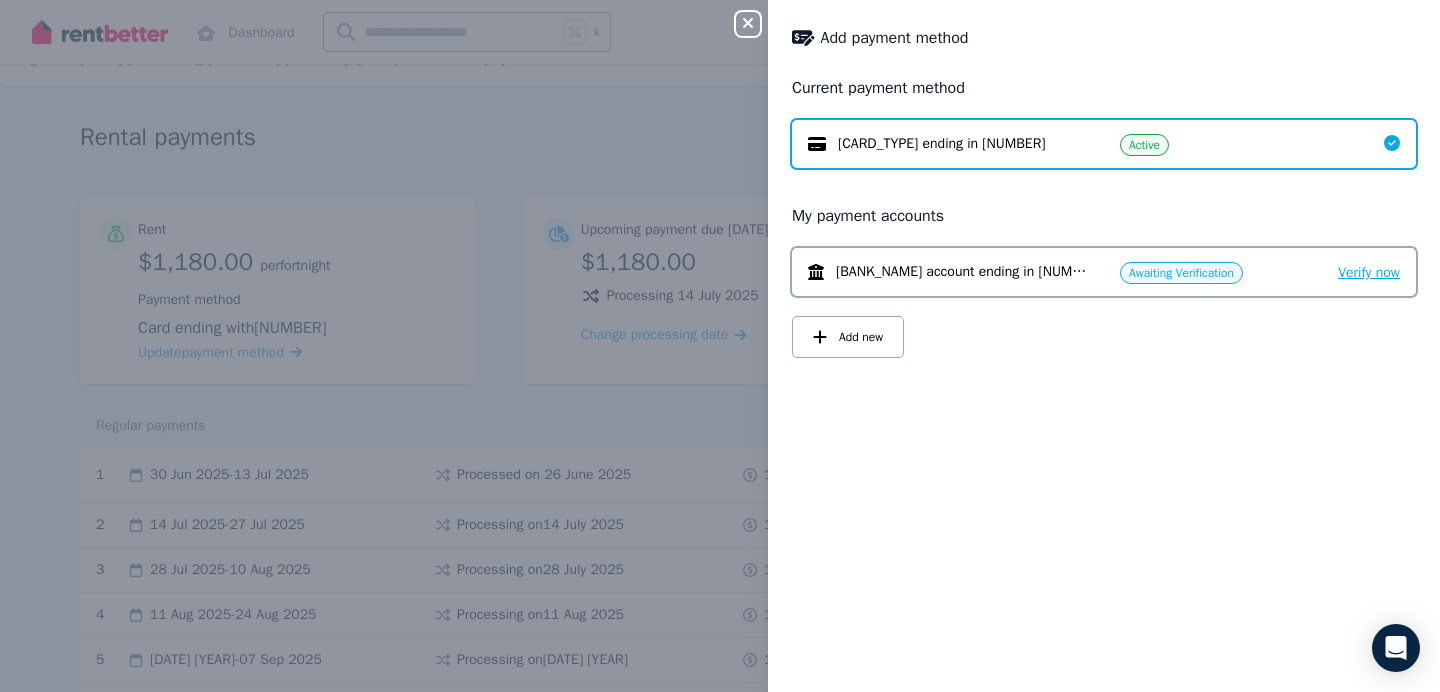 click on "Verify now" at bounding box center [1369, 272] 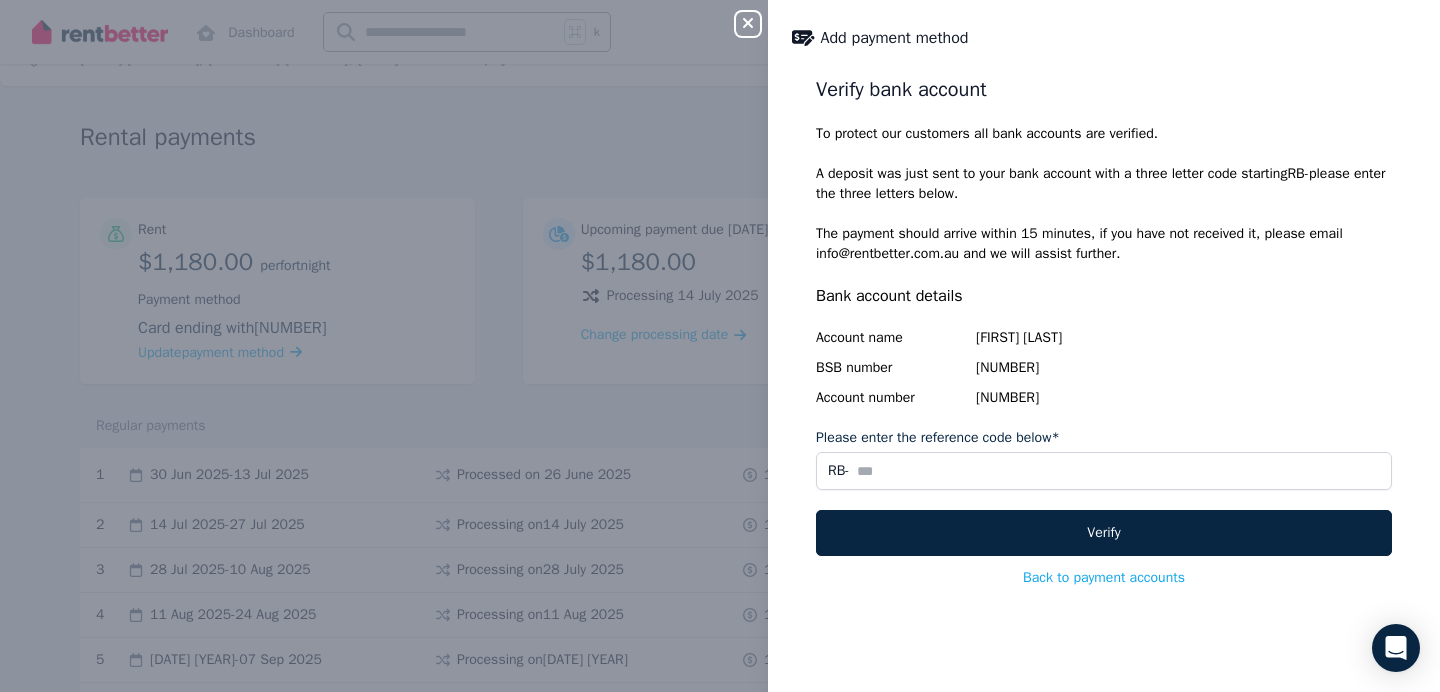 drag, startPoint x: 814, startPoint y: 87, endPoint x: 1016, endPoint y: 187, distance: 225.39743 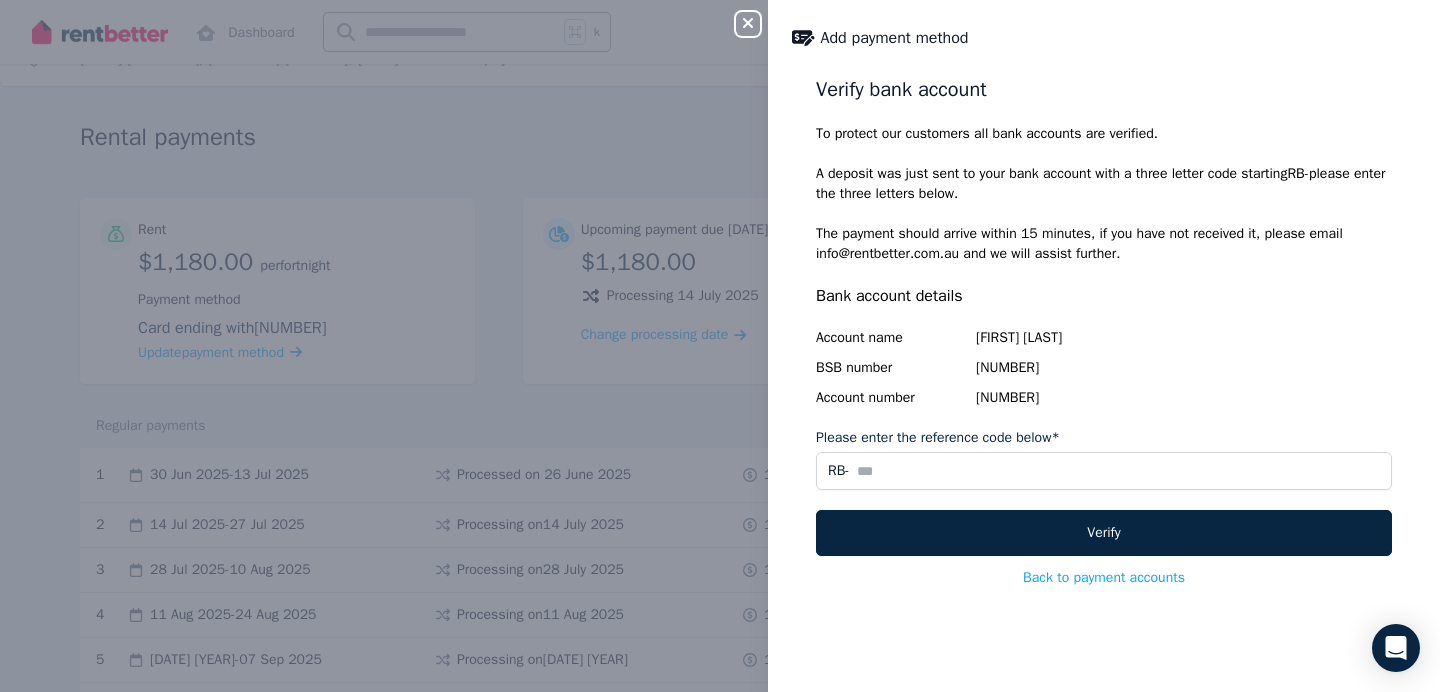 click on "Verify bank account To protect our customers all bank accounts are verified. A deposit was just sent to your bank account with a three letter code starting  RB-  please enter the three letters below. The payment should arrive within 15 minutes, if you have not received it, please email   [EMAIL]   and we will assist further. Bank account details Account name [LAST] [LAST] BSB number [NUMBER] Account number [NUMBER] Please enter the reference code below* RB- Verify Back to payment accounts" at bounding box center (1104, 372) 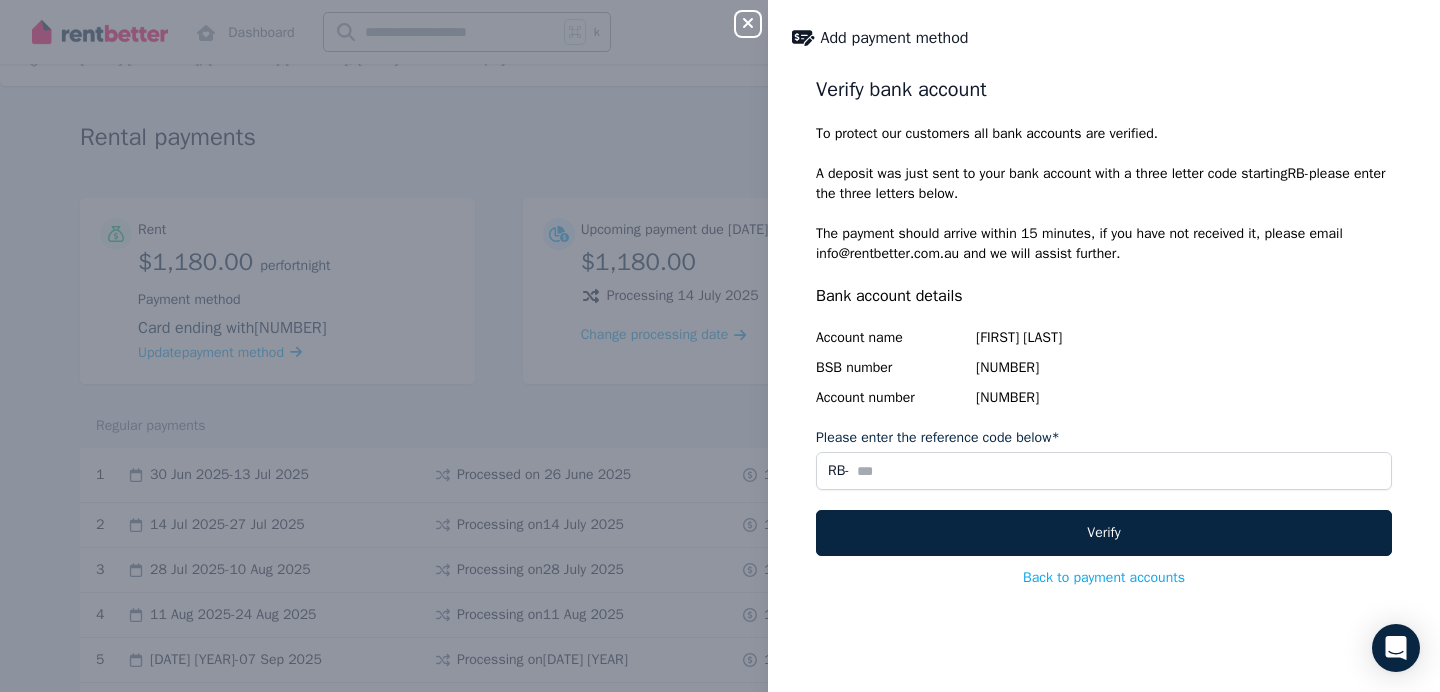 copy on "Verify bank account To protect our customers all bank accounts are verified. A deposit was just sent to your bank account with a three letter code starting  RB-  please enter the three letters below." 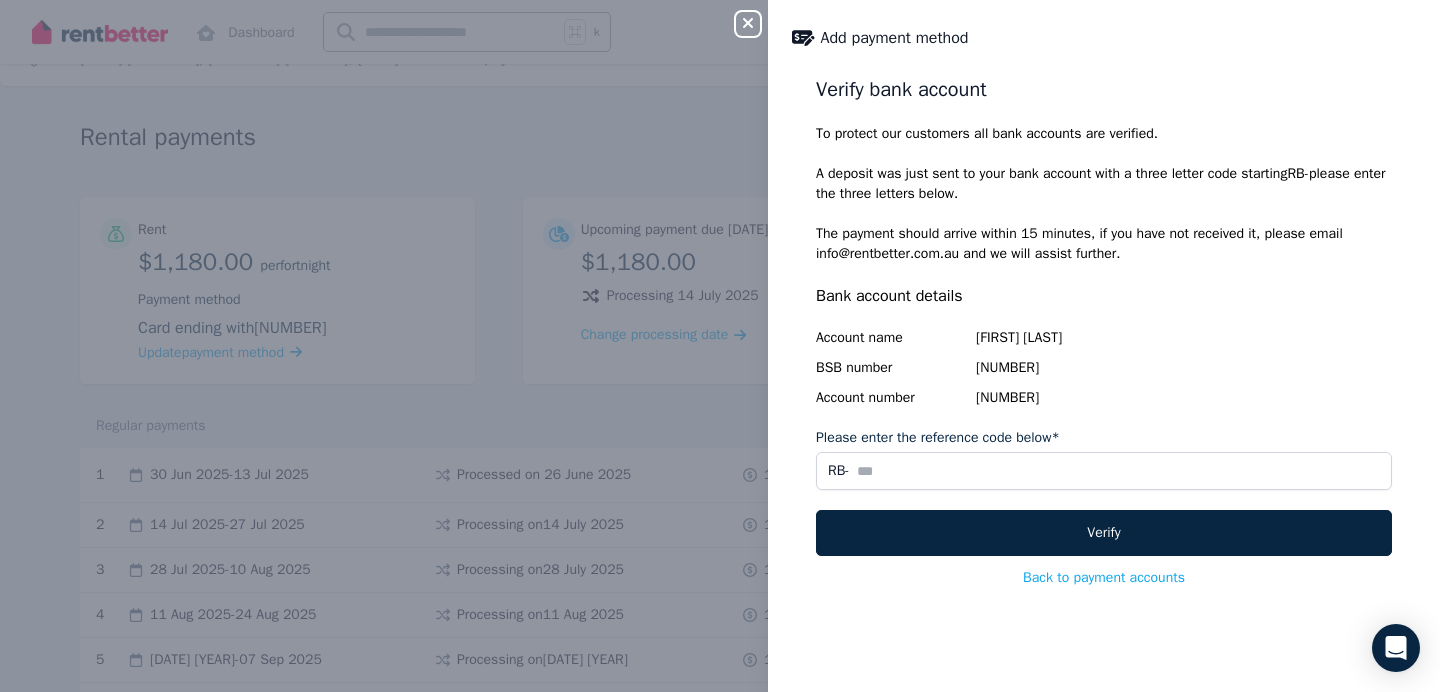 click on "The payment should arrive within 15 minutes, if you have not received it, please email   [EMAIL]   and we will assist further." at bounding box center [1104, 244] 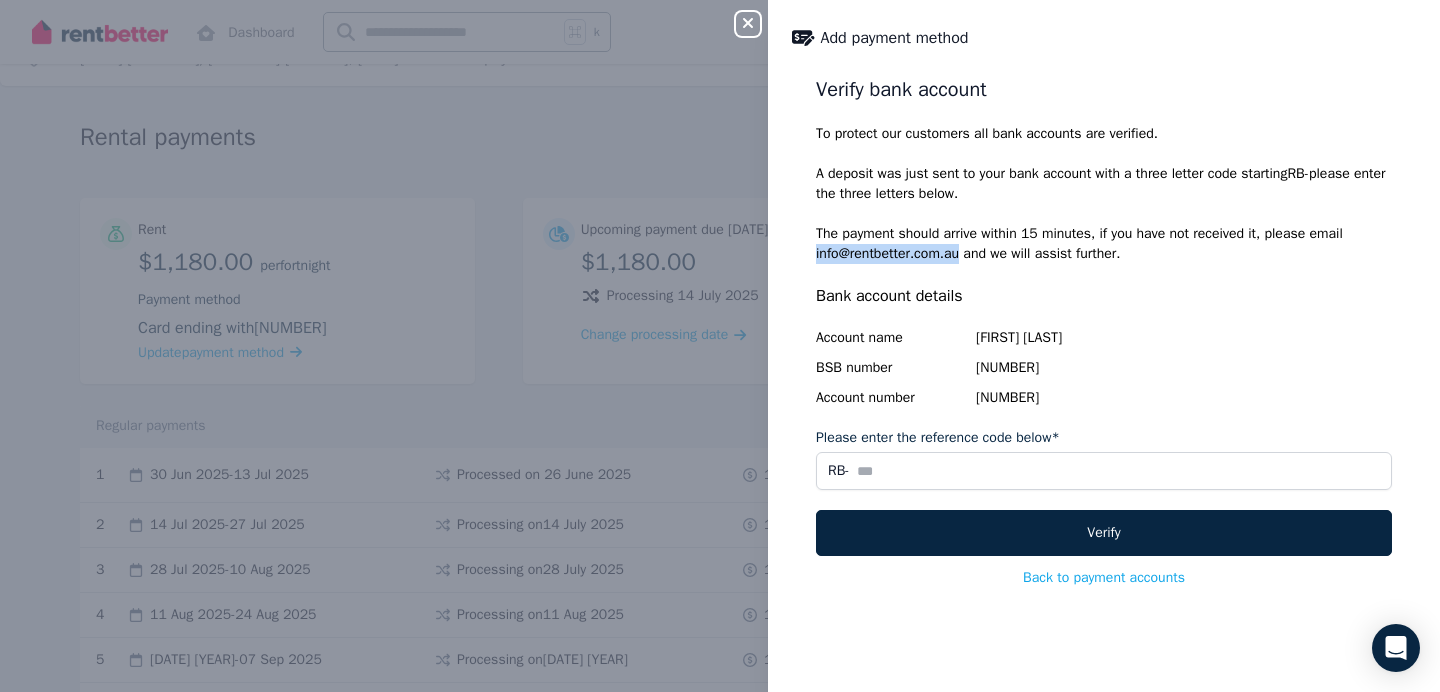 drag, startPoint x: 815, startPoint y: 256, endPoint x: 968, endPoint y: 256, distance: 153 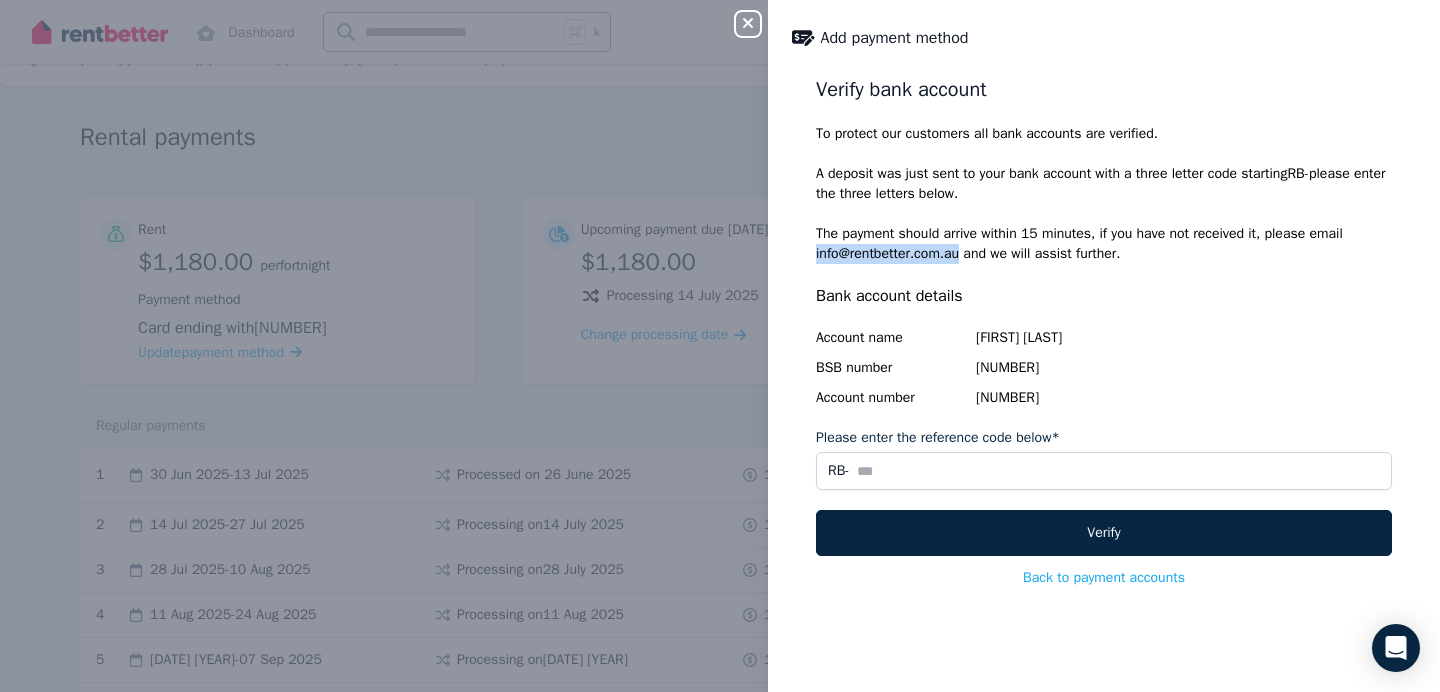 click on "Verify bank account To protect our customers all bank accounts are verified. A deposit was just sent to your bank account with a three letter code starting  RB-  please enter the three letters below. The payment should arrive within 15 minutes, if you have not received it, please email   [EMAIL]   and we will assist further. Bank account details Account name [LAST] [LAST] BSB number [NUMBER] Account number [NUMBER] Please enter the reference code below* RB- Verify Back to payment accounts" at bounding box center [1104, 372] 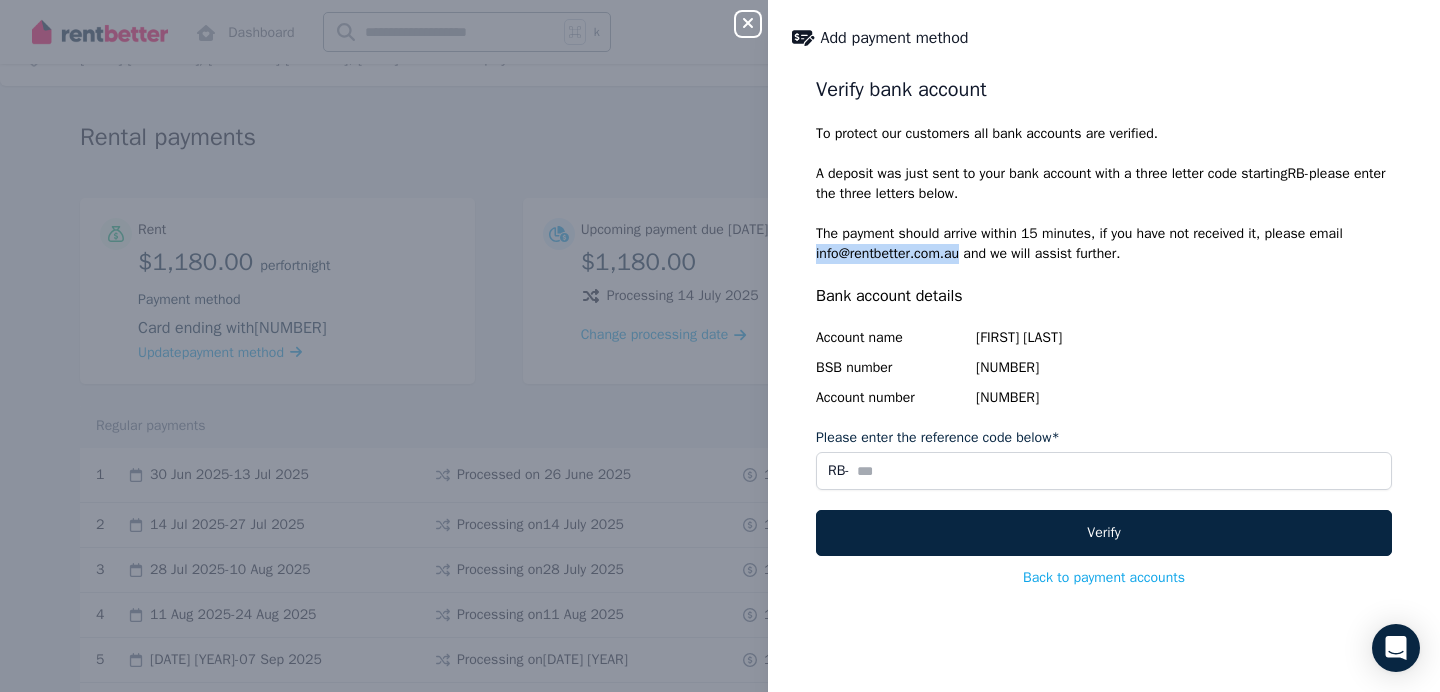 copy on "info@rentbetter.com.au" 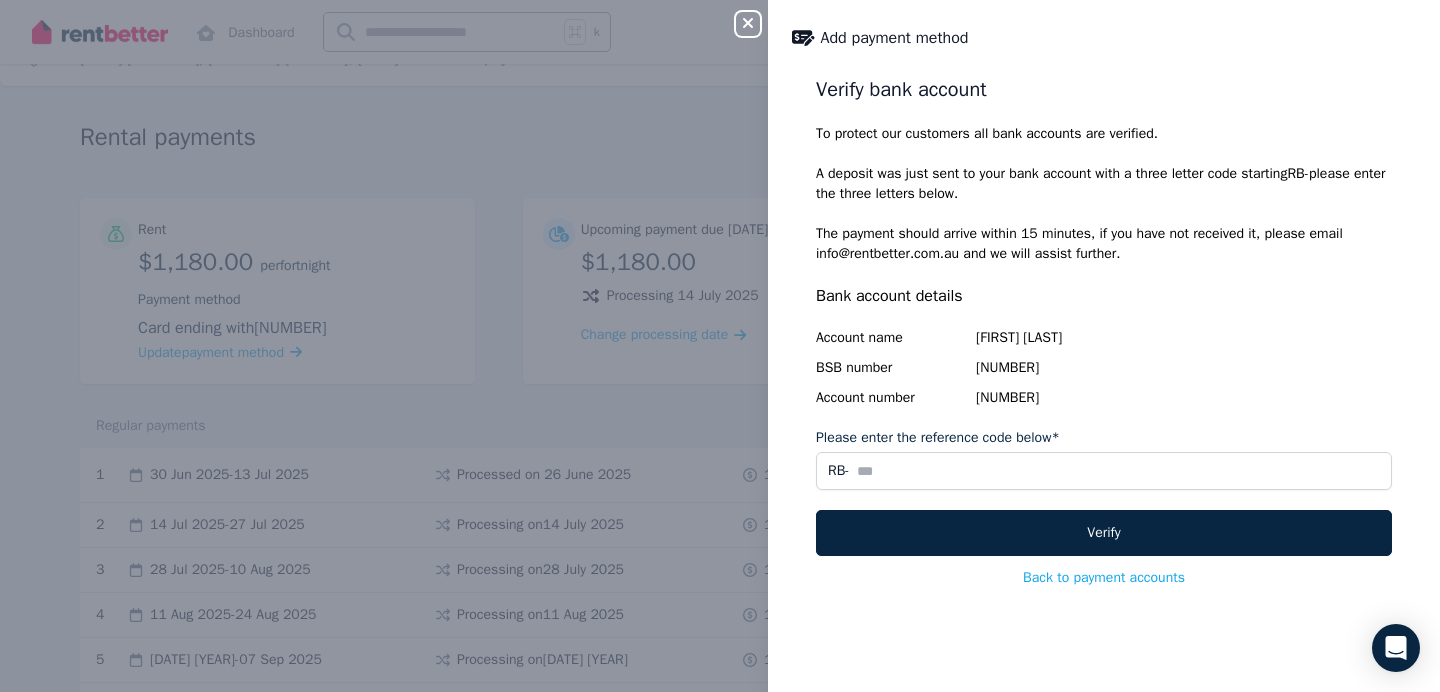 click on "The payment should arrive within 15 minutes, if you have not received it, please email   [EMAIL]   and we will assist further." at bounding box center (1104, 244) 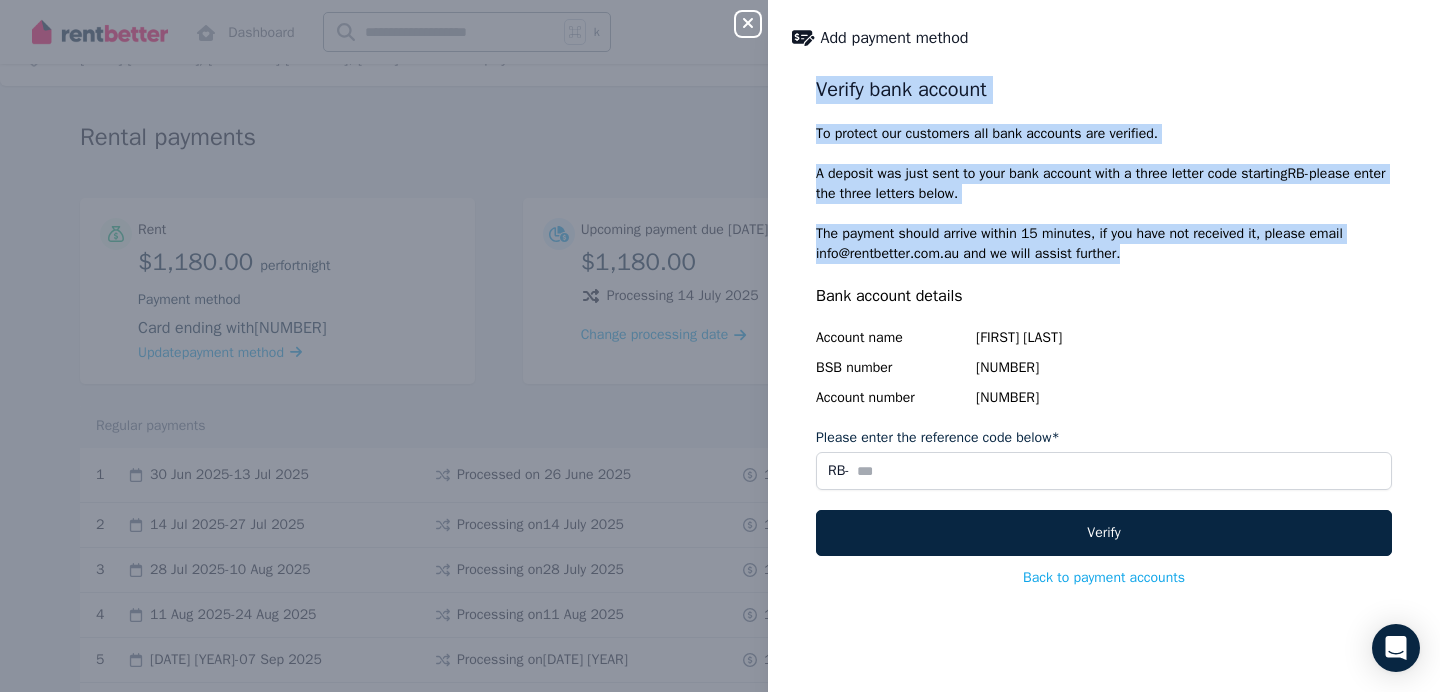drag, startPoint x: 818, startPoint y: 85, endPoint x: 1133, endPoint y: 247, distance: 354.21603 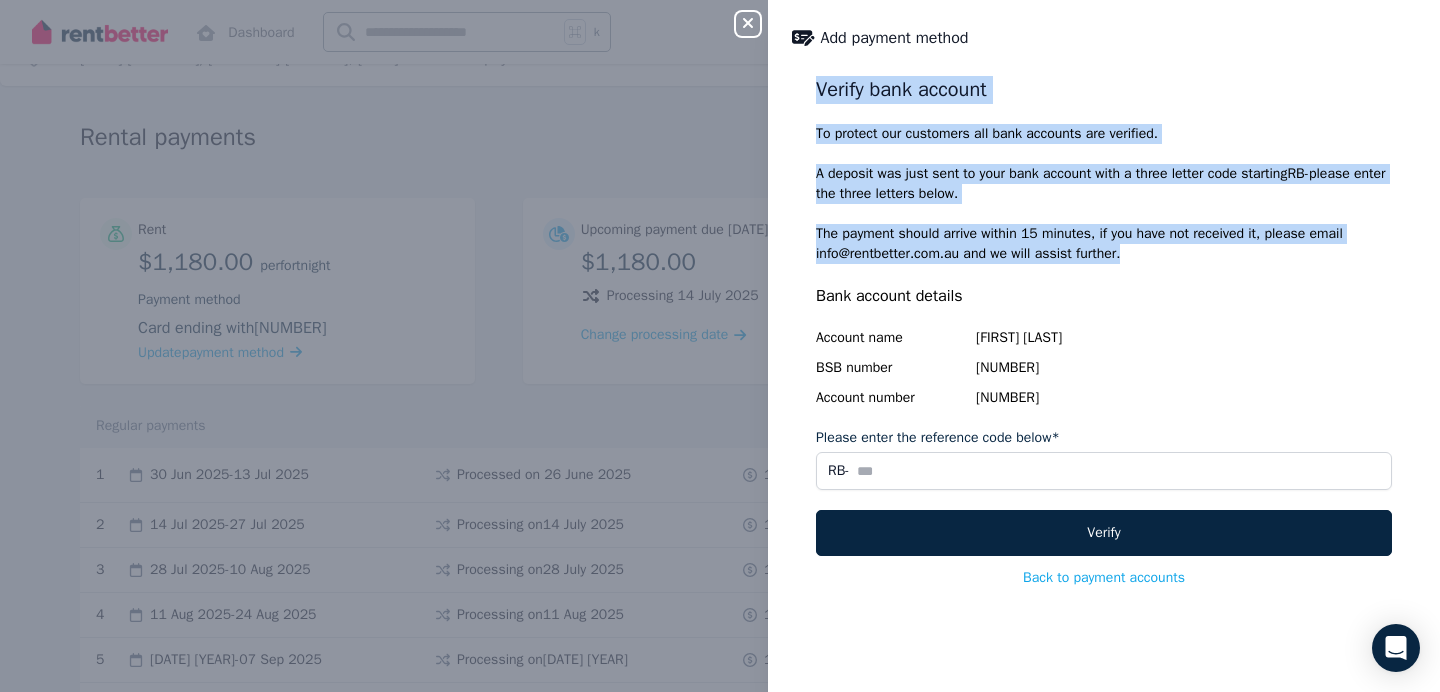 click on "Verify bank account To protect our customers all bank accounts are verified. A deposit was just sent to your bank account with a three letter code starting  RB-  please enter the three letters below. The payment should arrive within 15 minutes, if you have not received it, please email   [EMAIL]   and we will assist further. Bank account details Account name [LAST] [LAST] BSB number [NUMBER] Account number [NUMBER] Please enter the reference code below* RB- Verify Back to payment accounts" at bounding box center [1104, 332] 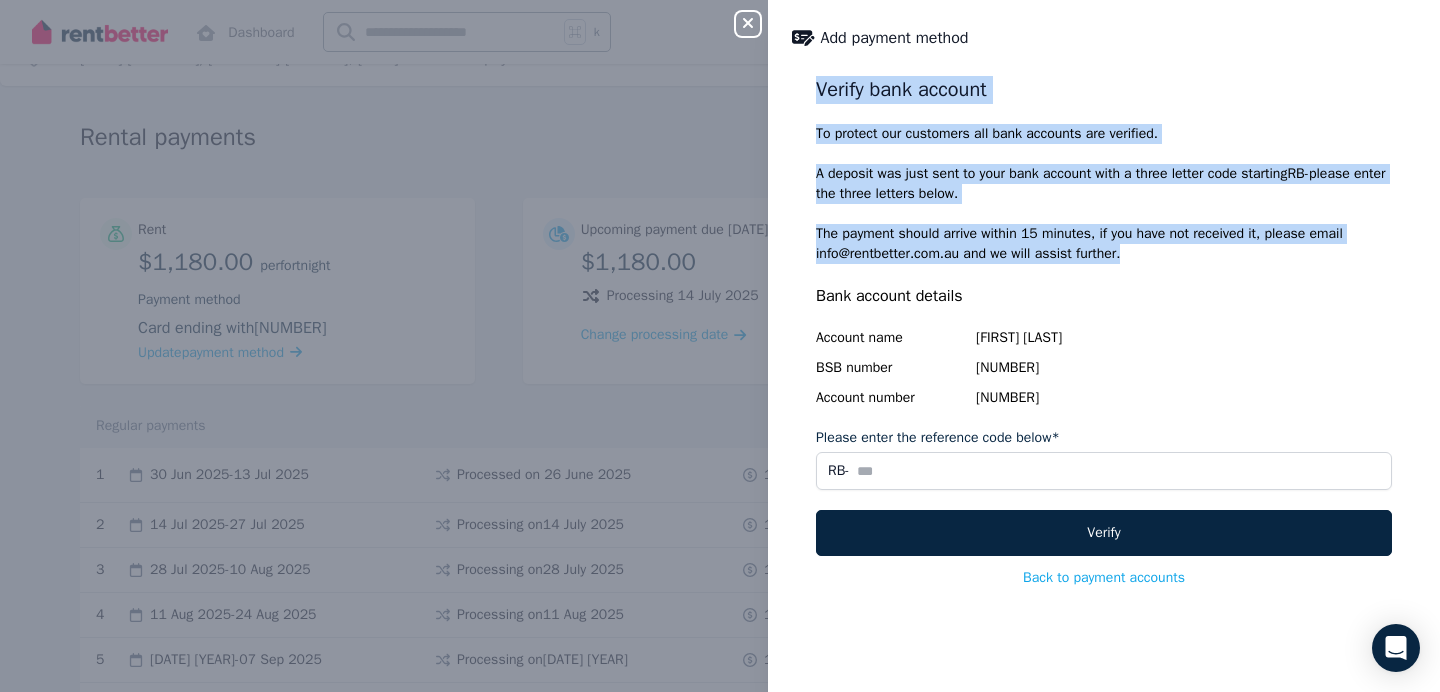 copy on "Verify bank account To protect our customers all bank accounts are verified. A deposit was just sent to your bank account with a three letter code starting  RB-  please enter the three letters below. The payment should arrive within 15 minutes, if you have not received it, please email   [EMAIL]   and we will assist further." 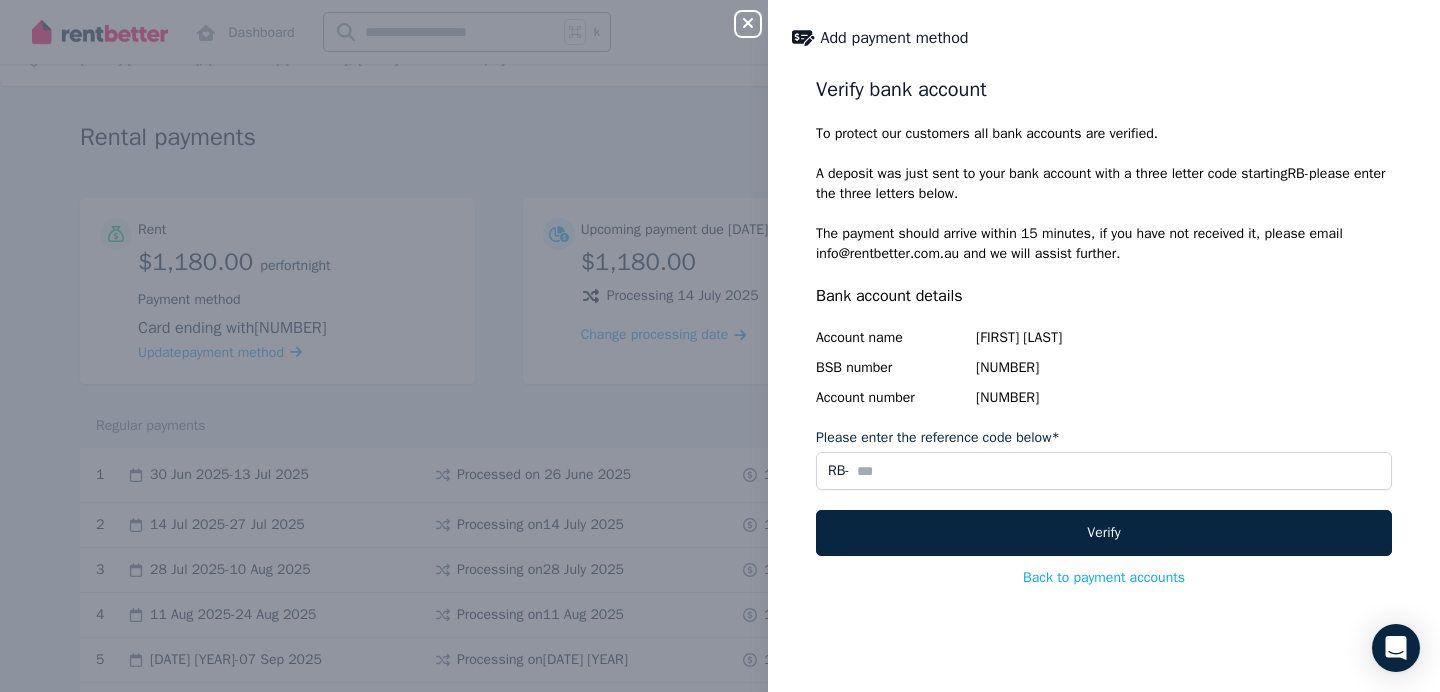 click on "Bank account details" at bounding box center (1104, 296) 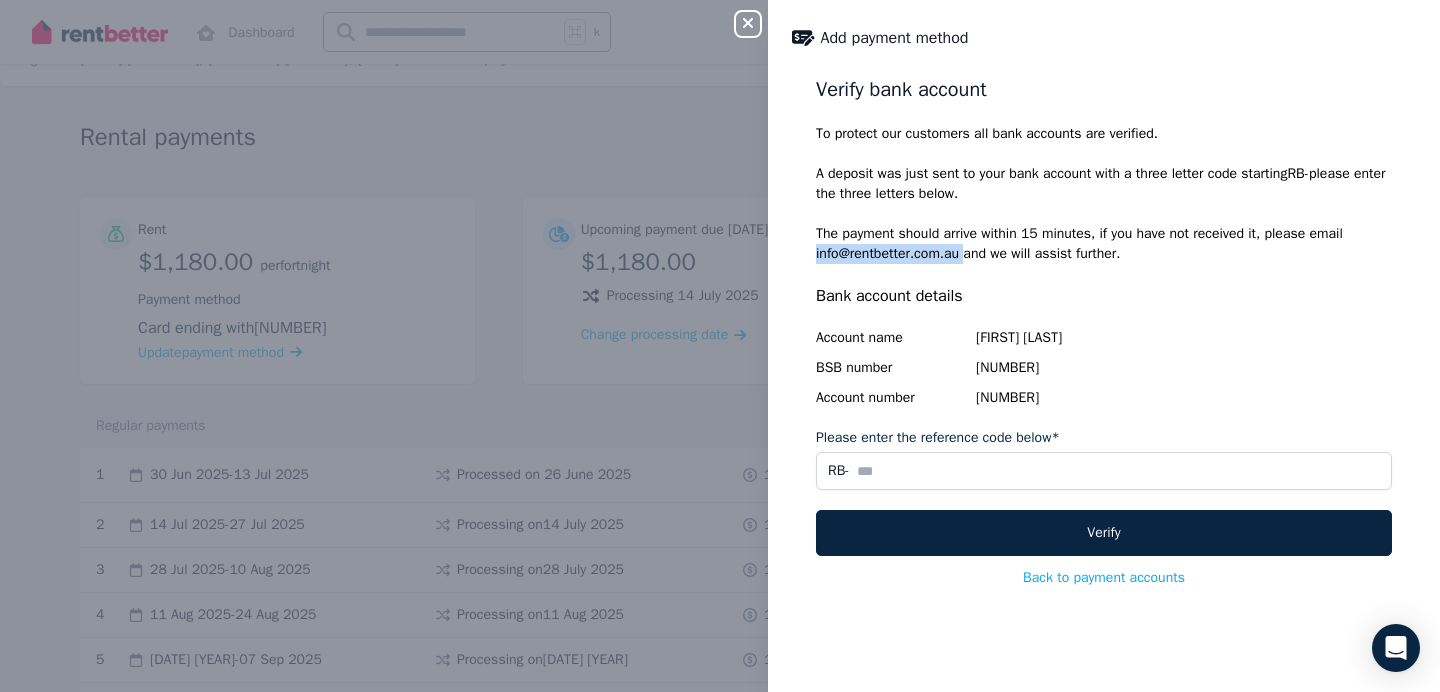 drag, startPoint x: 970, startPoint y: 255, endPoint x: 814, endPoint y: 254, distance: 156.0032 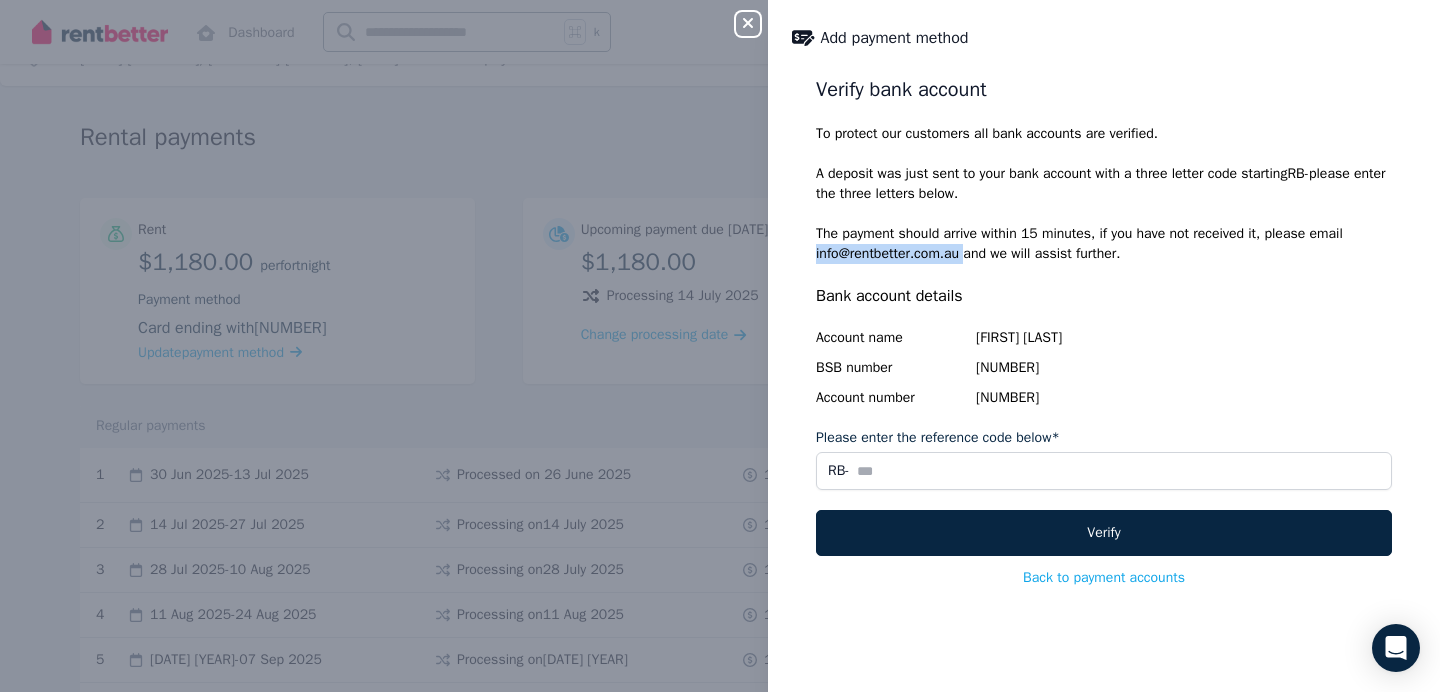 click on "Verify bank account To protect our customers all bank accounts are verified. A deposit was just sent to your bank account with a three letter code starting  RB-  please enter the three letters below. The payment should arrive within 15 minutes, if you have not received it, please email   [EMAIL]   and we will assist further. Bank account details Account name [LAST] [LAST] BSB number [NUMBER] Account number [NUMBER] Please enter the reference code below* RB- Verify Back to payment accounts" at bounding box center [1104, 372] 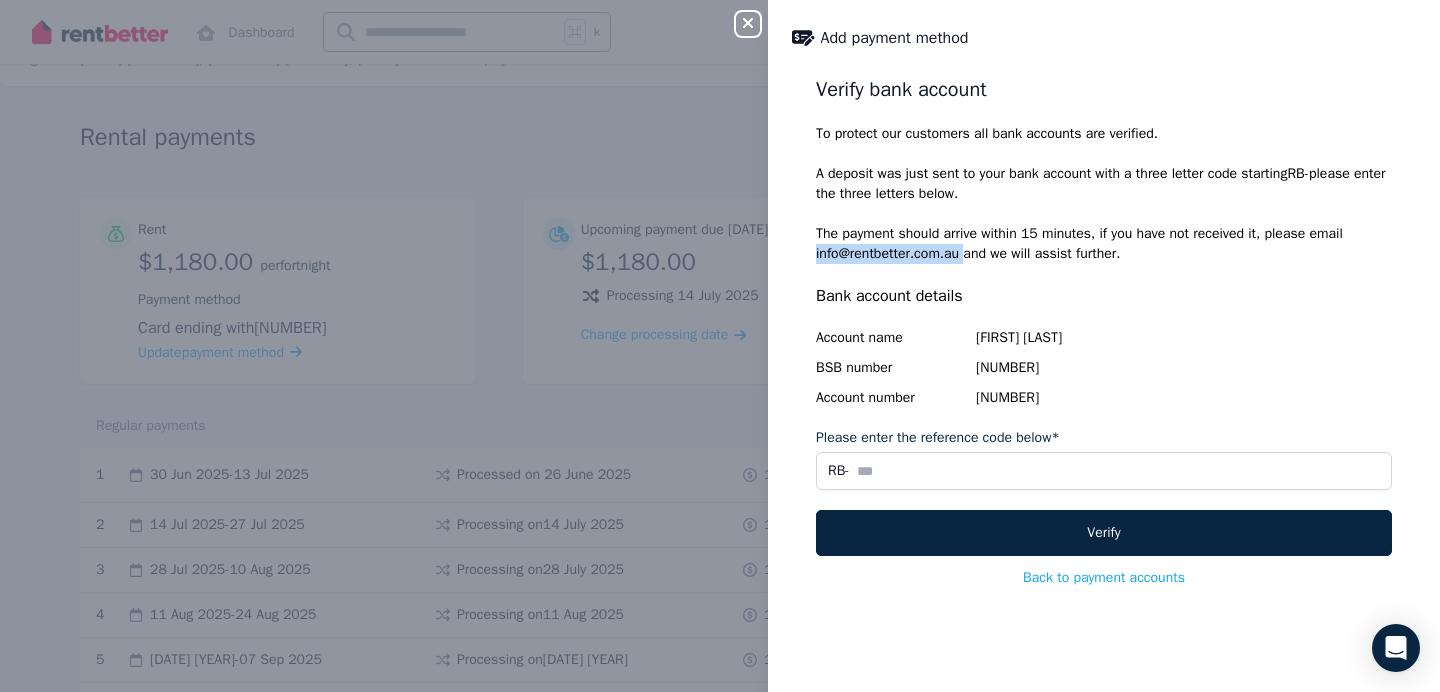 copy on "info@rentbetter.com.au" 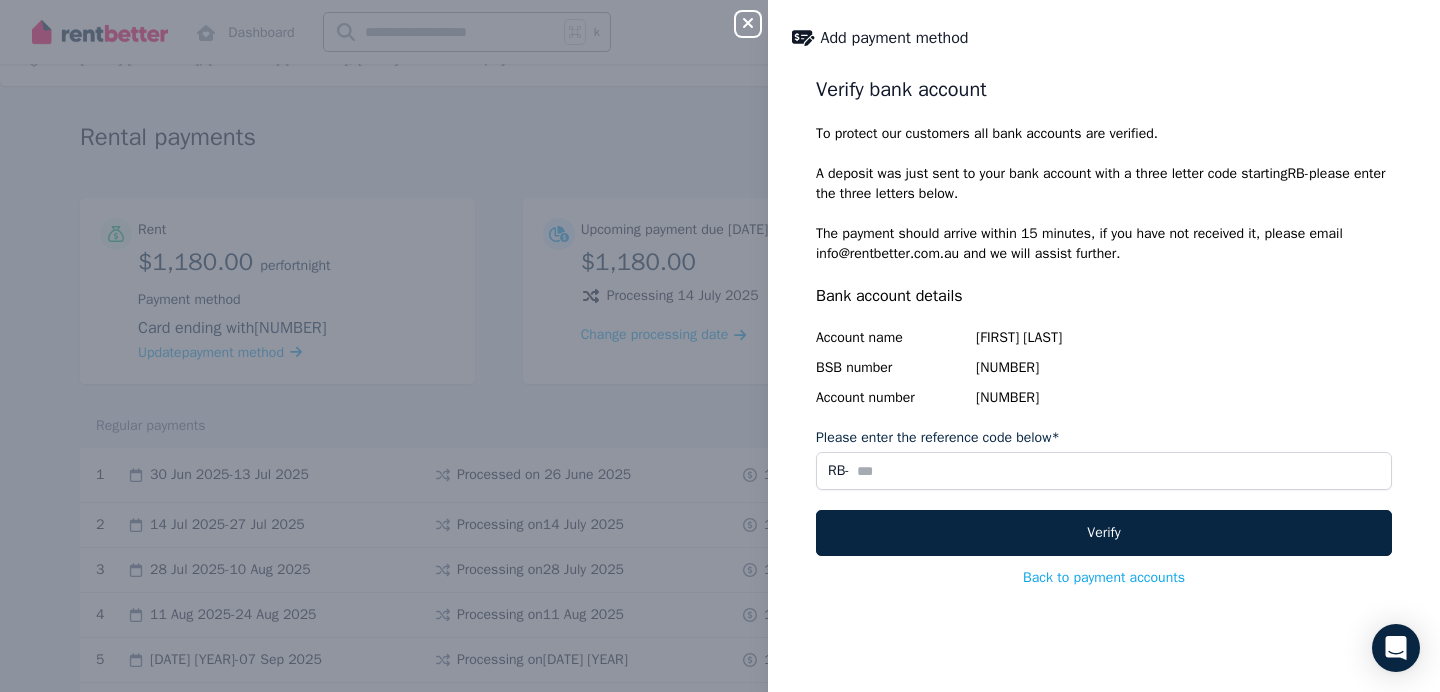 click on "Close panel Add payment method Verify bank account To protect our customers all bank accounts are verified. A deposit was just sent to your bank account with a three letter code starting  RB-  please enter the three letters below. The payment should arrive within 15 minutes, if you have not received it, please email   [EMAIL]   and we will assist further. Bank account details Account name [LAST] [LAST] BSB number [NUMBER] Account number [NUMBER] Please enter the reference code below* RB- Verify Back to payment accounts" at bounding box center [720, 346] 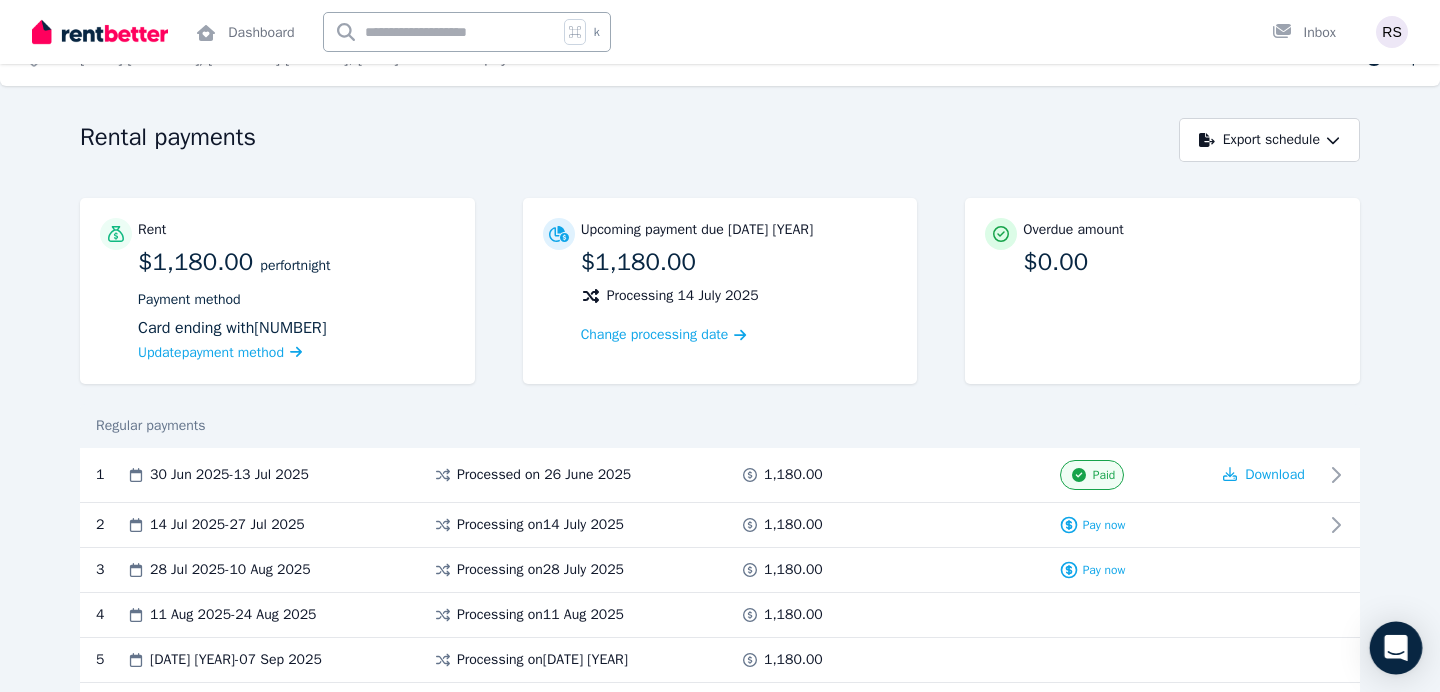 click 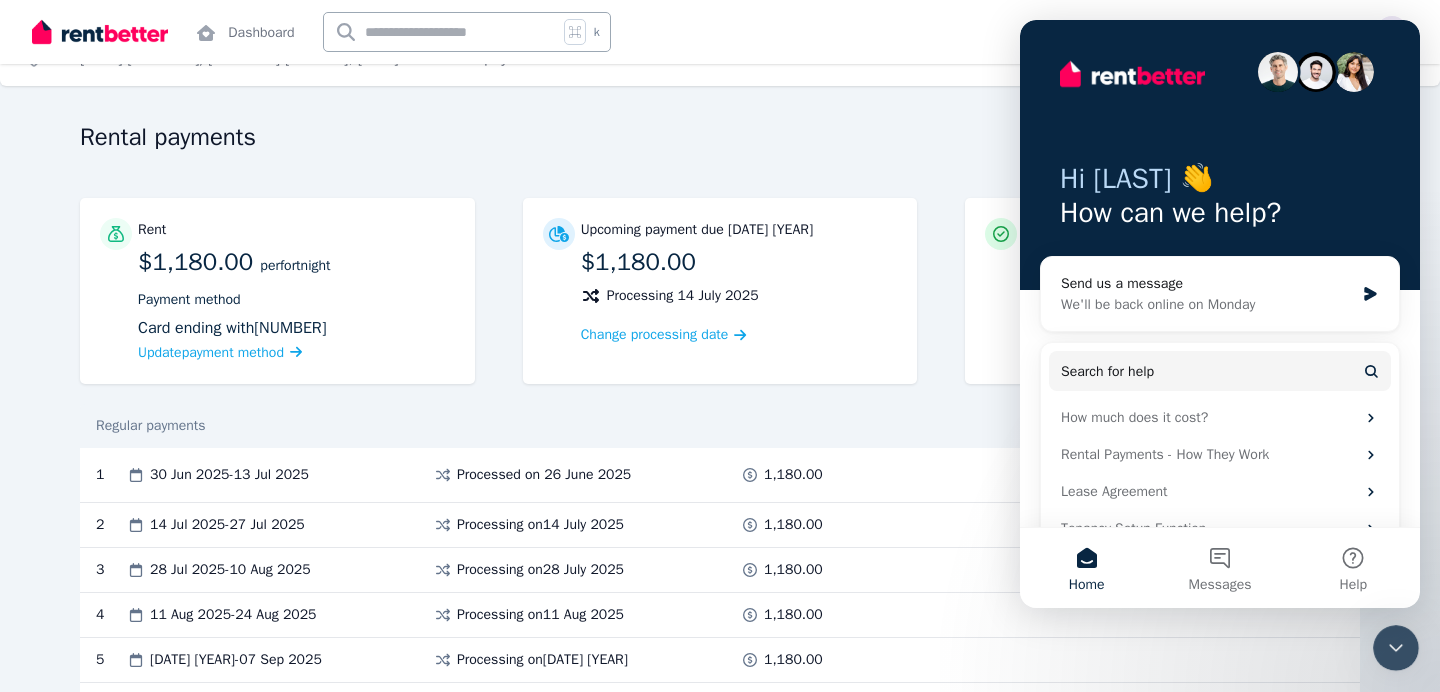 scroll, scrollTop: 0, scrollLeft: 0, axis: both 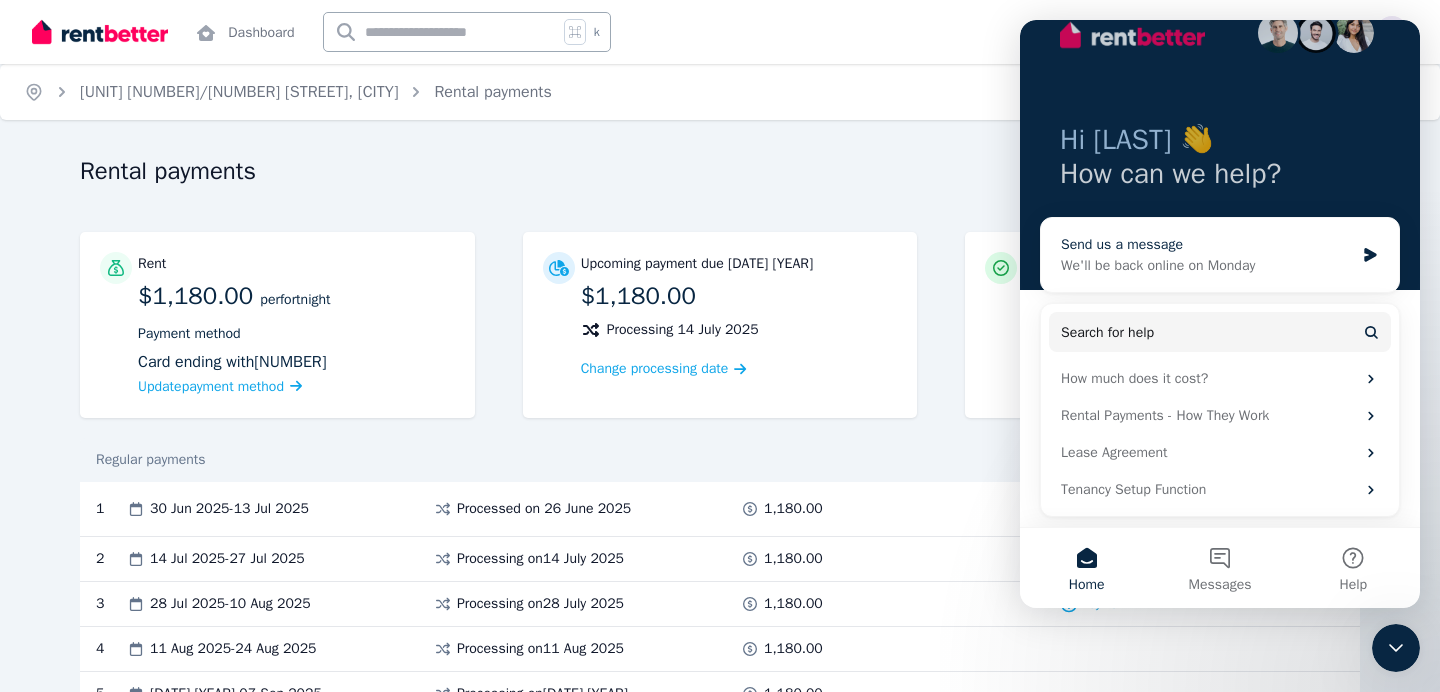 click on "Send us a message" at bounding box center [1207, 244] 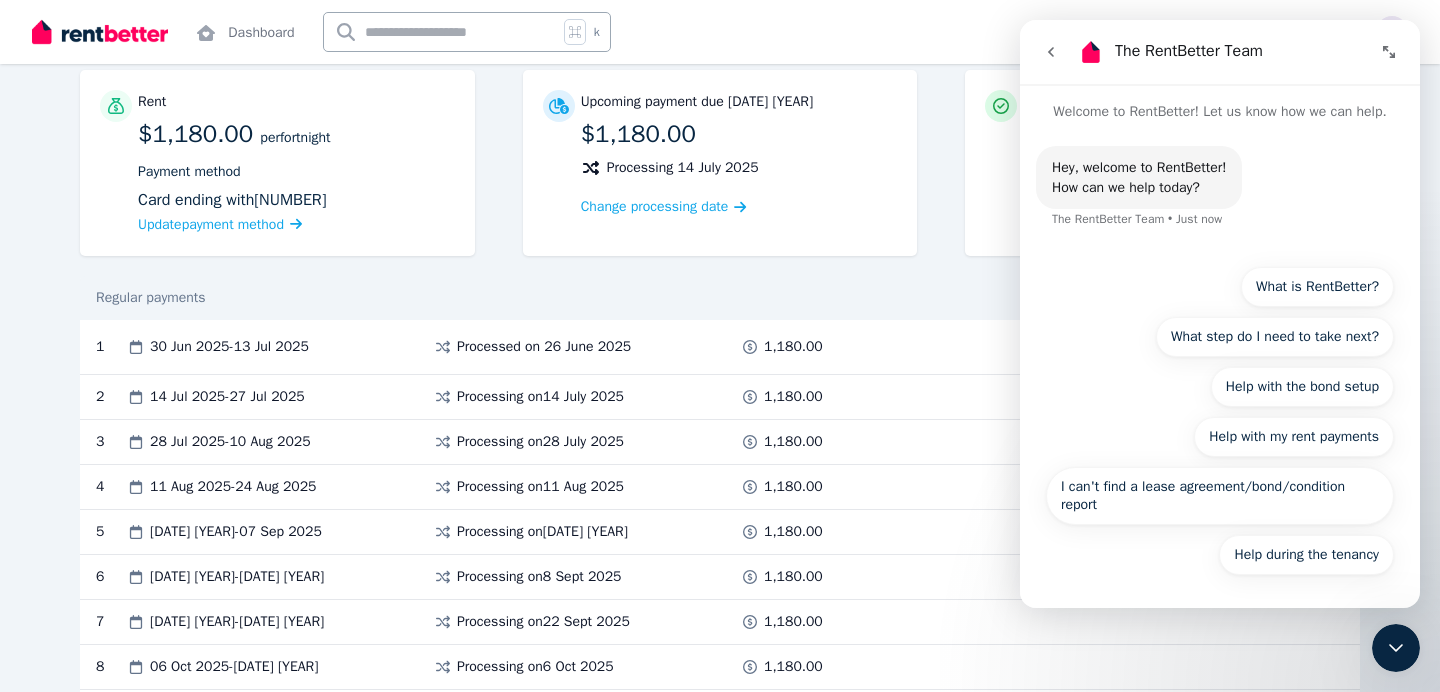 scroll, scrollTop: 155, scrollLeft: 0, axis: vertical 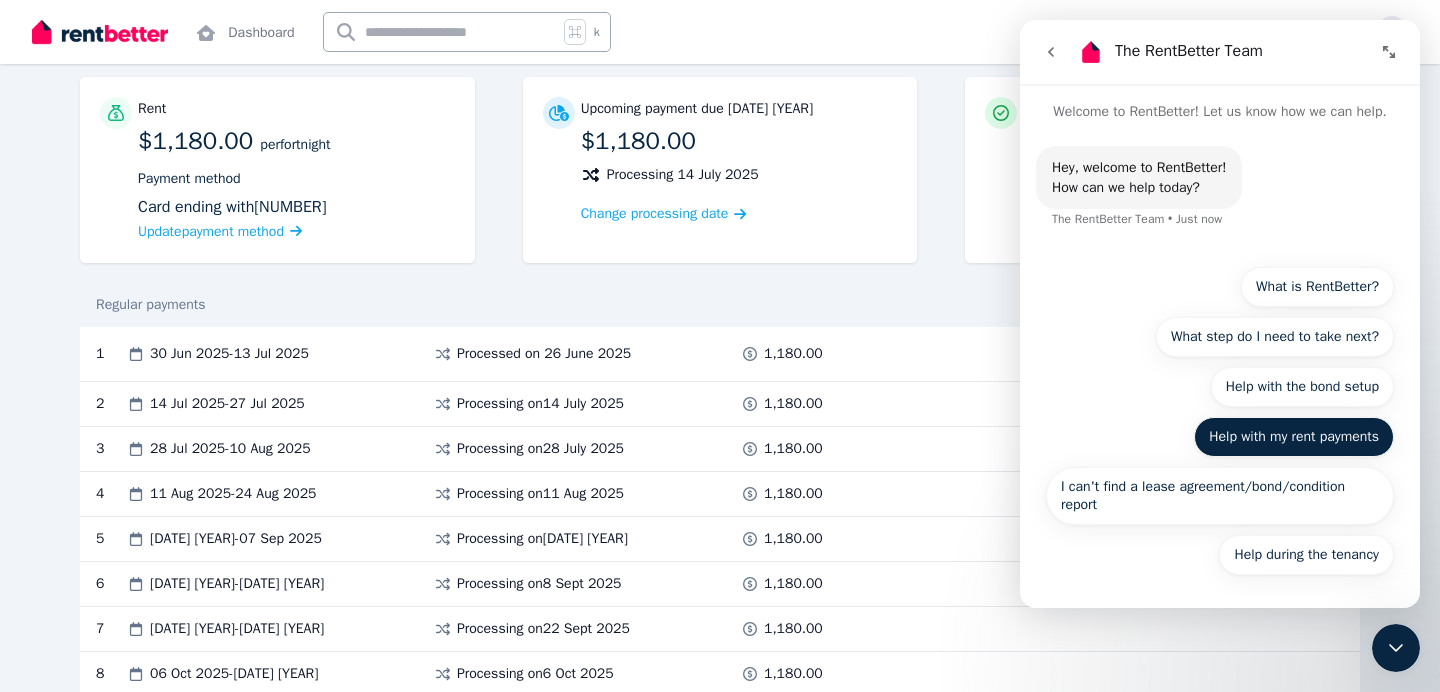 click on "Help with my rent payments" at bounding box center (1294, 437) 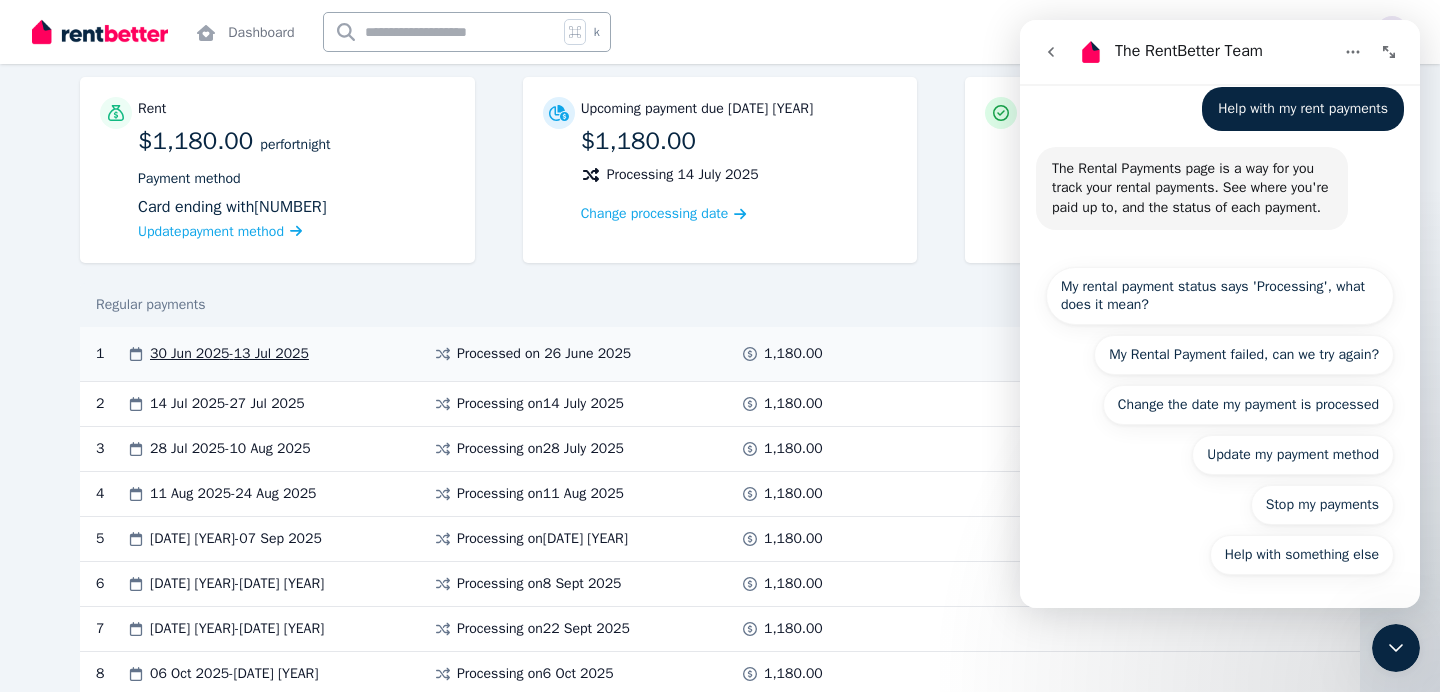 scroll, scrollTop: 157, scrollLeft: 0, axis: vertical 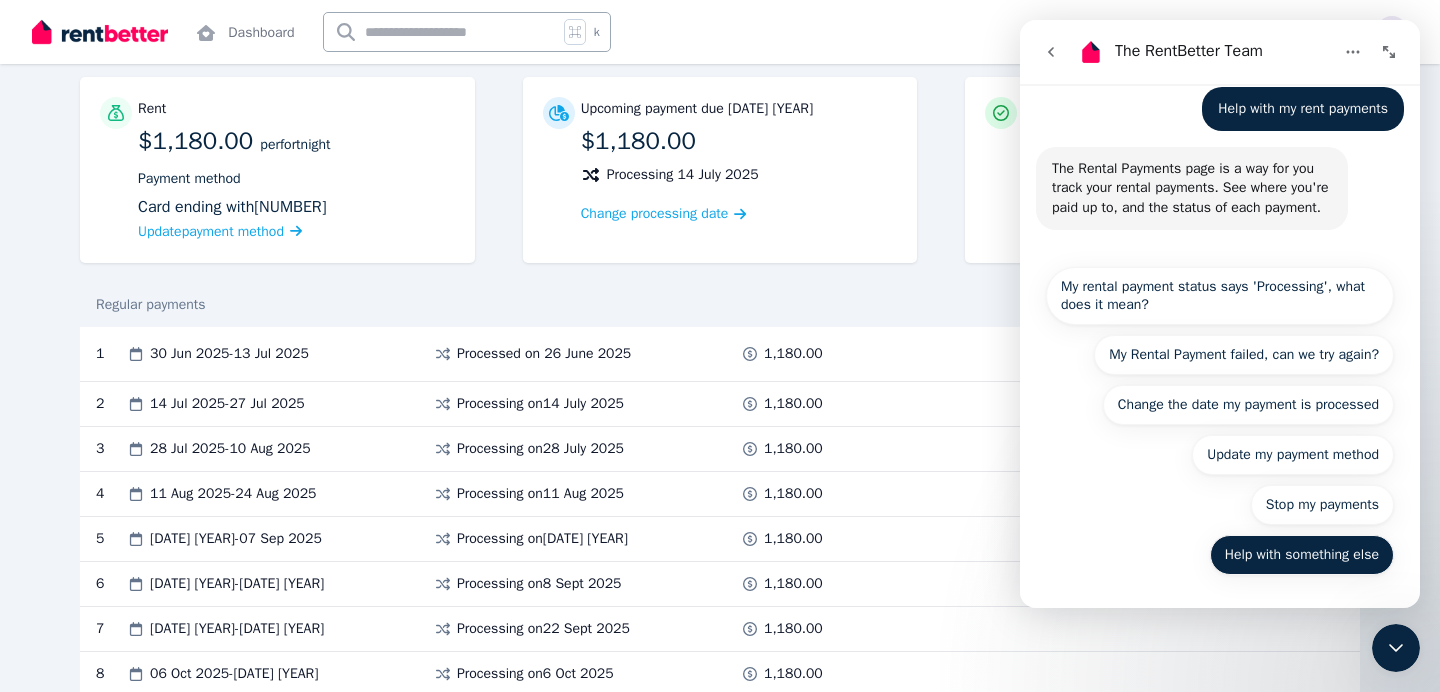 click on "Help with something else" at bounding box center (1302, 555) 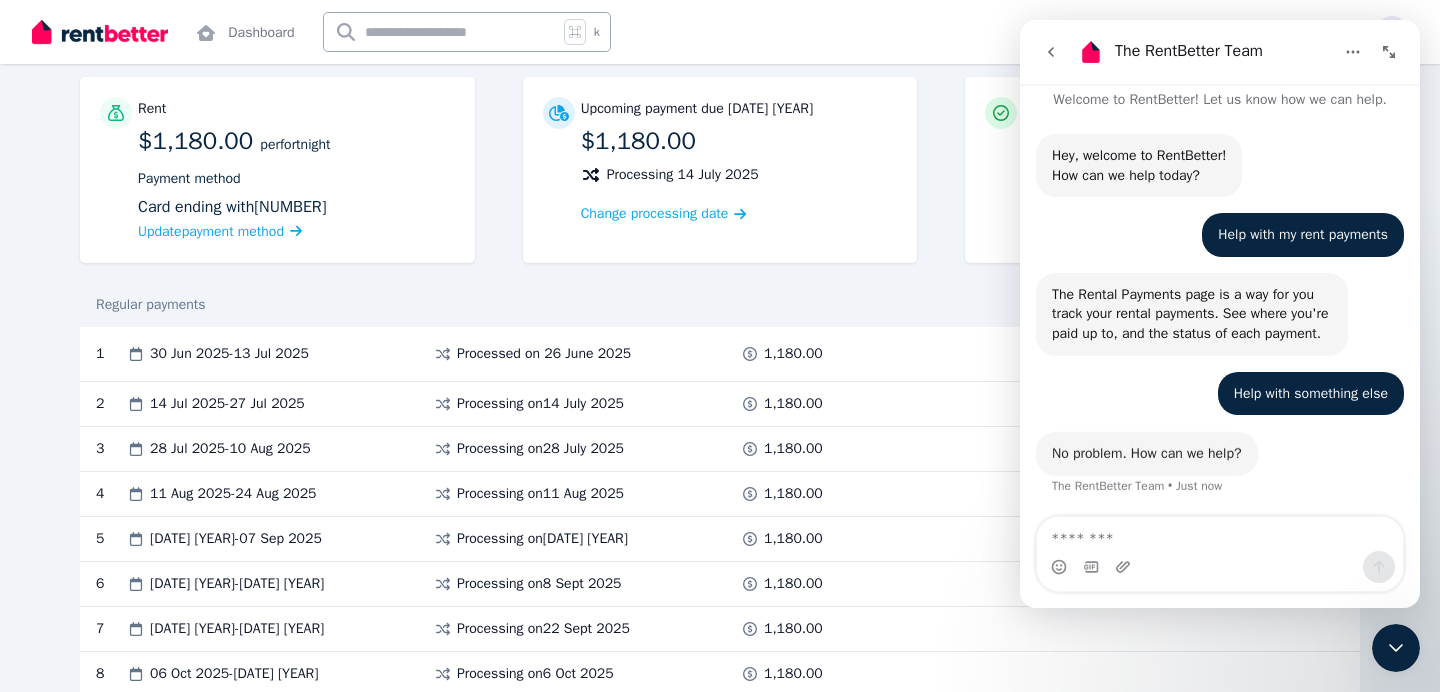 scroll, scrollTop: 31, scrollLeft: 0, axis: vertical 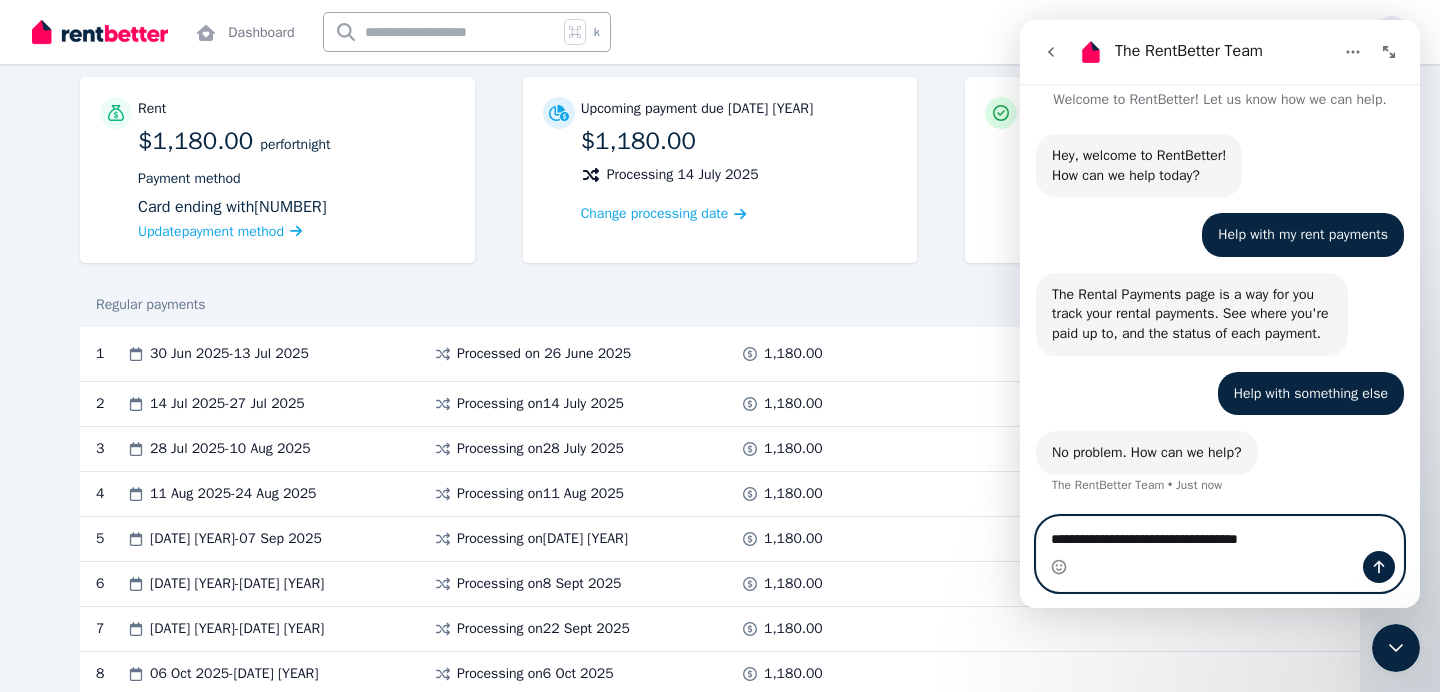 type on "**********" 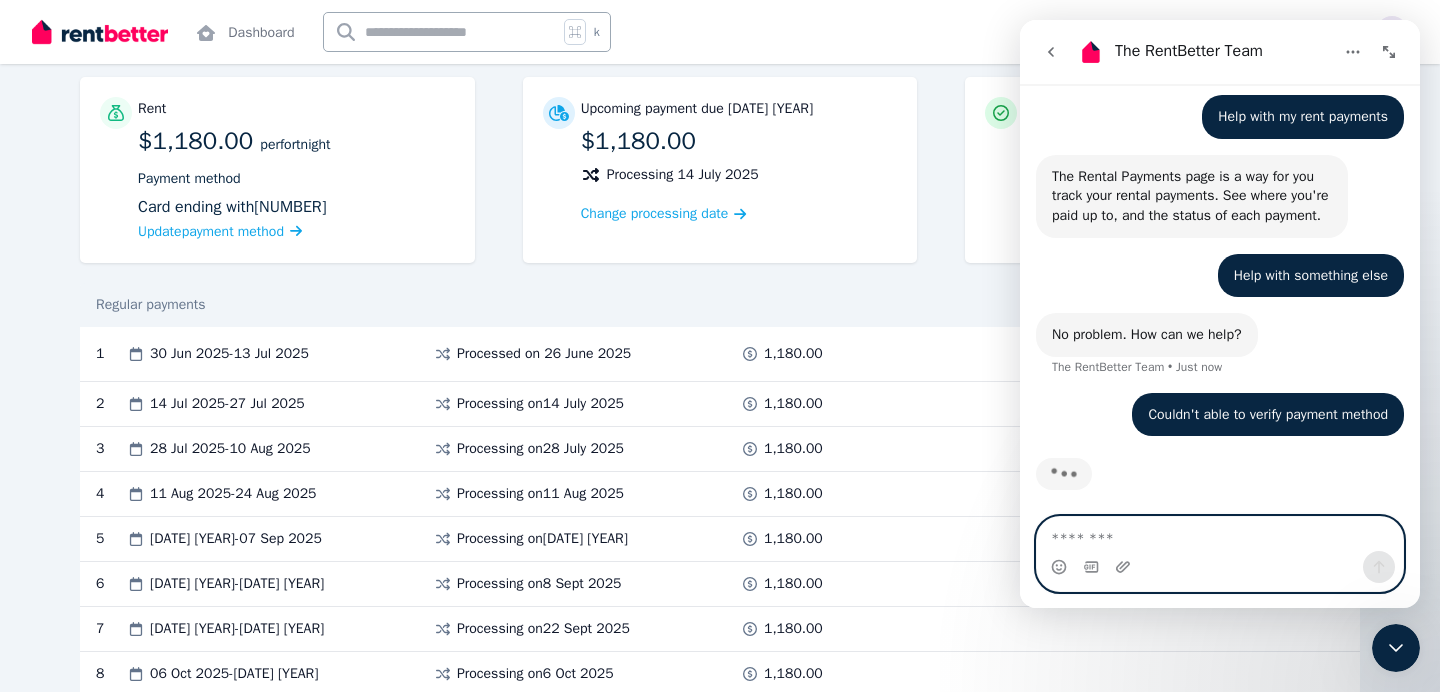 scroll, scrollTop: 156, scrollLeft: 0, axis: vertical 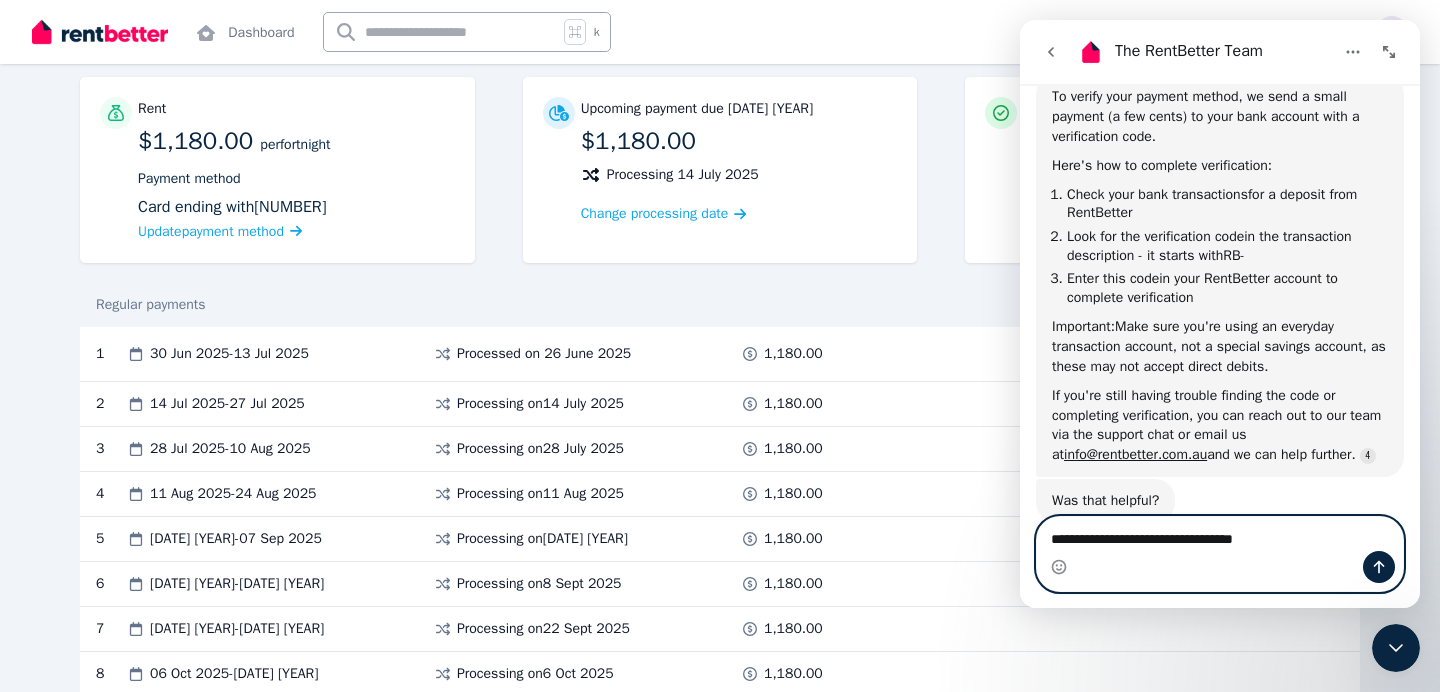 type on "**********" 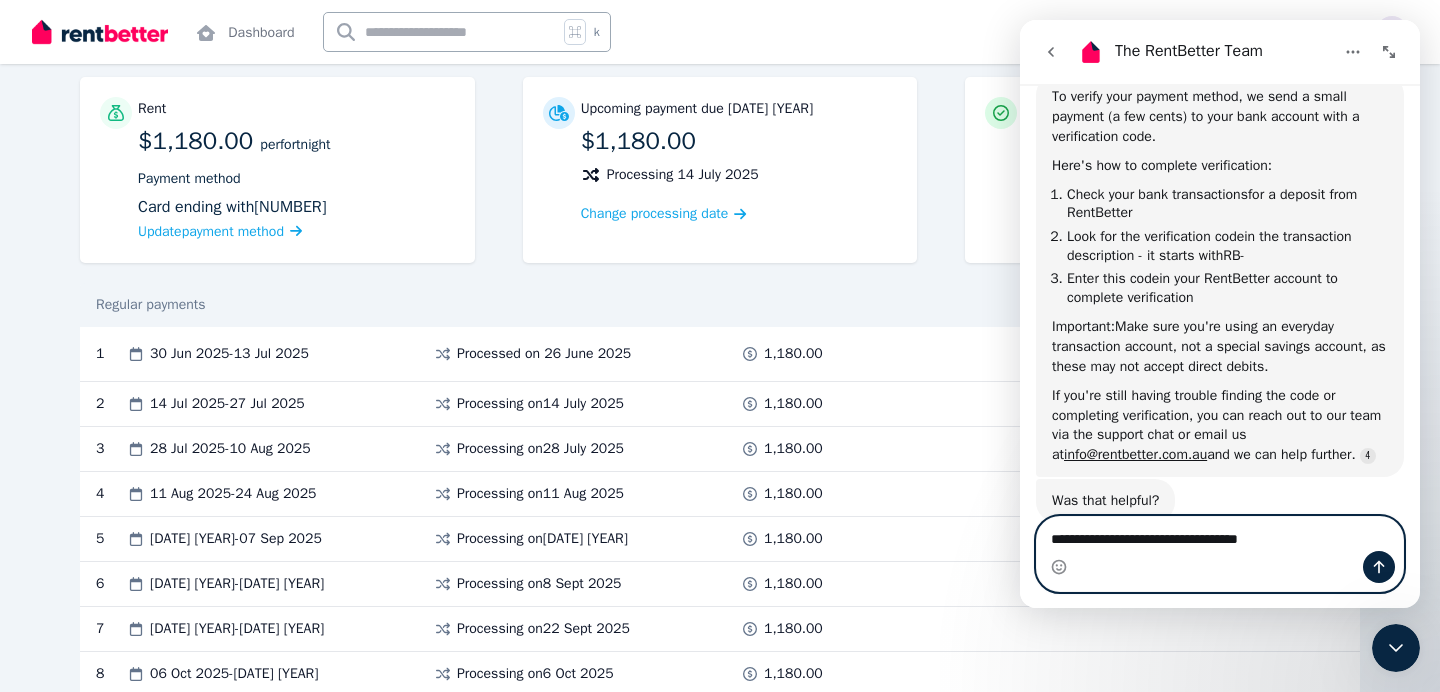 type 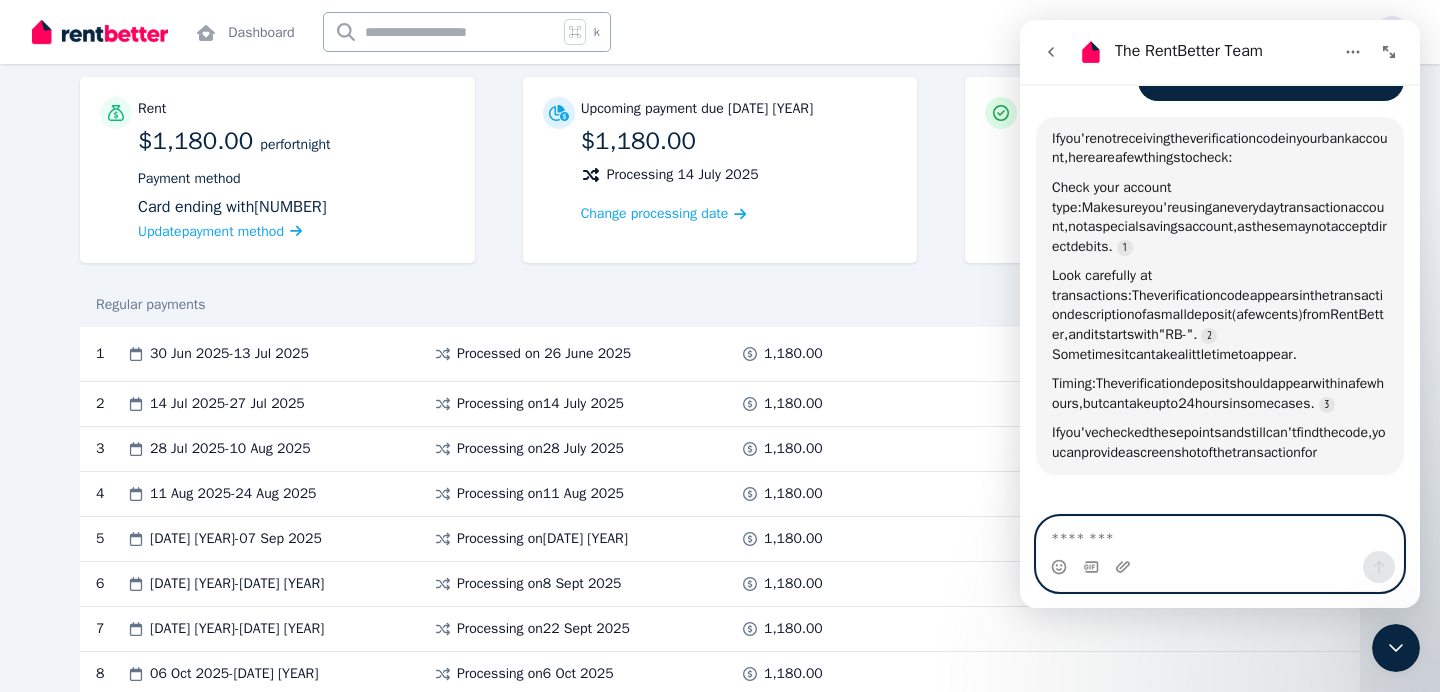 scroll, scrollTop: 1006, scrollLeft: 0, axis: vertical 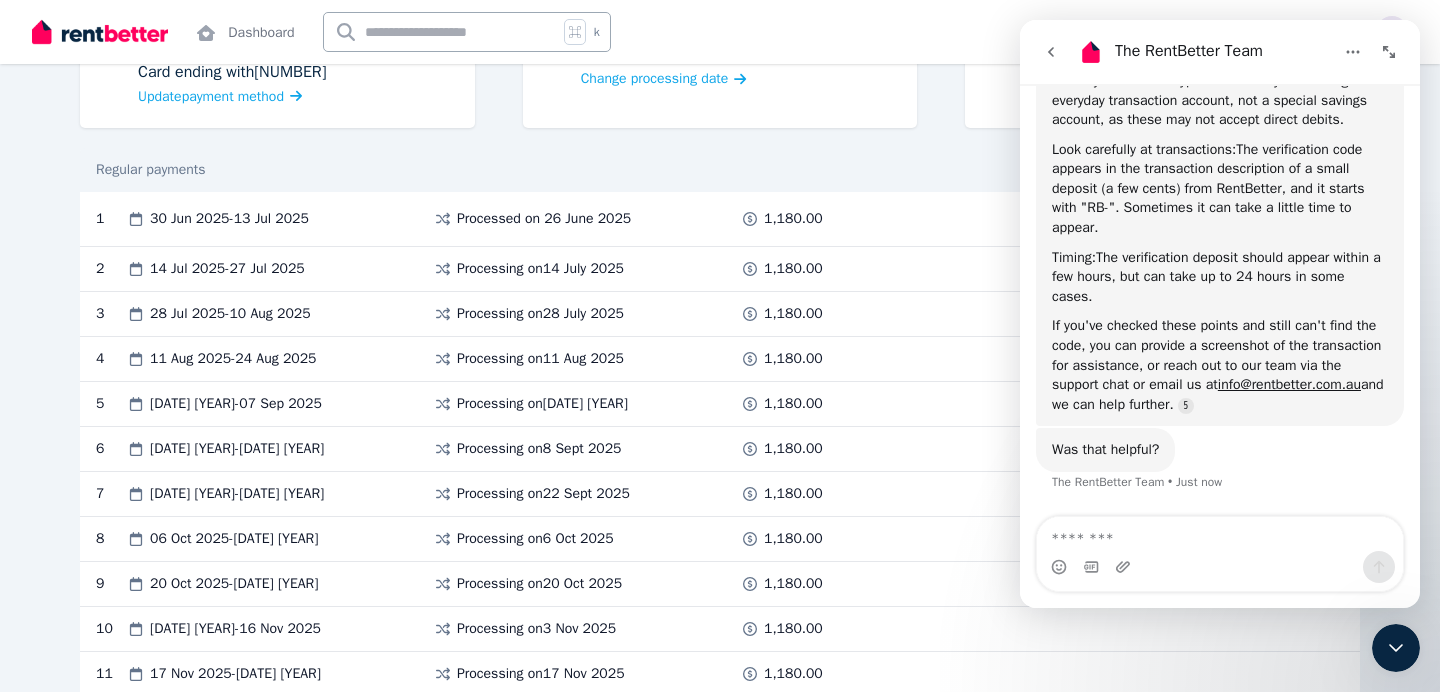 click 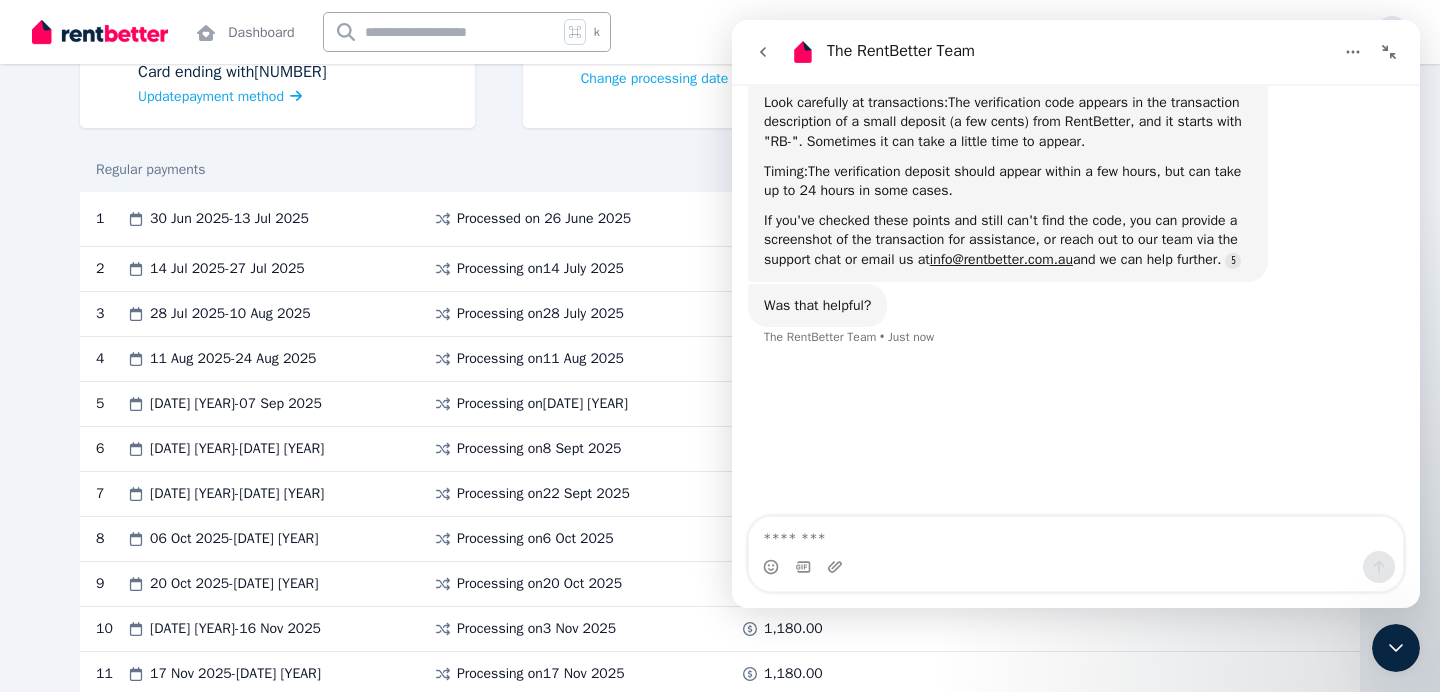 scroll, scrollTop: 965, scrollLeft: 0, axis: vertical 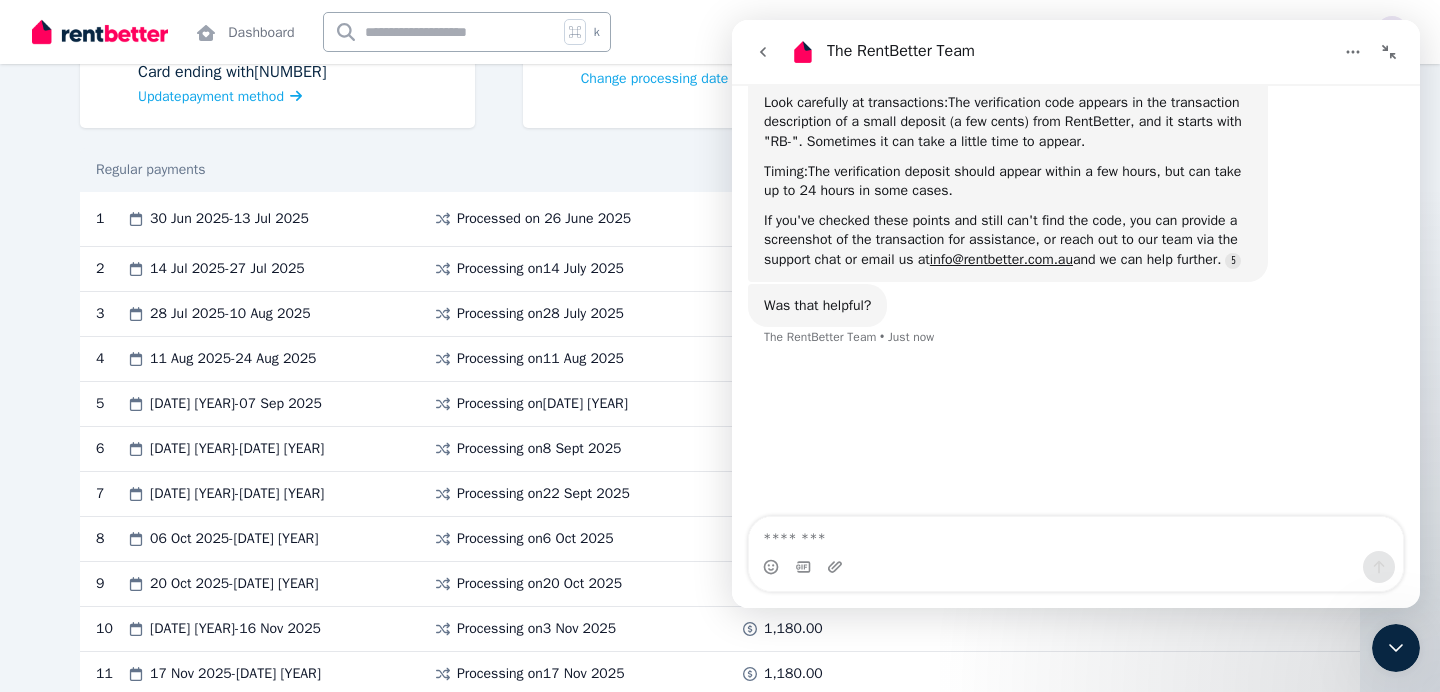click 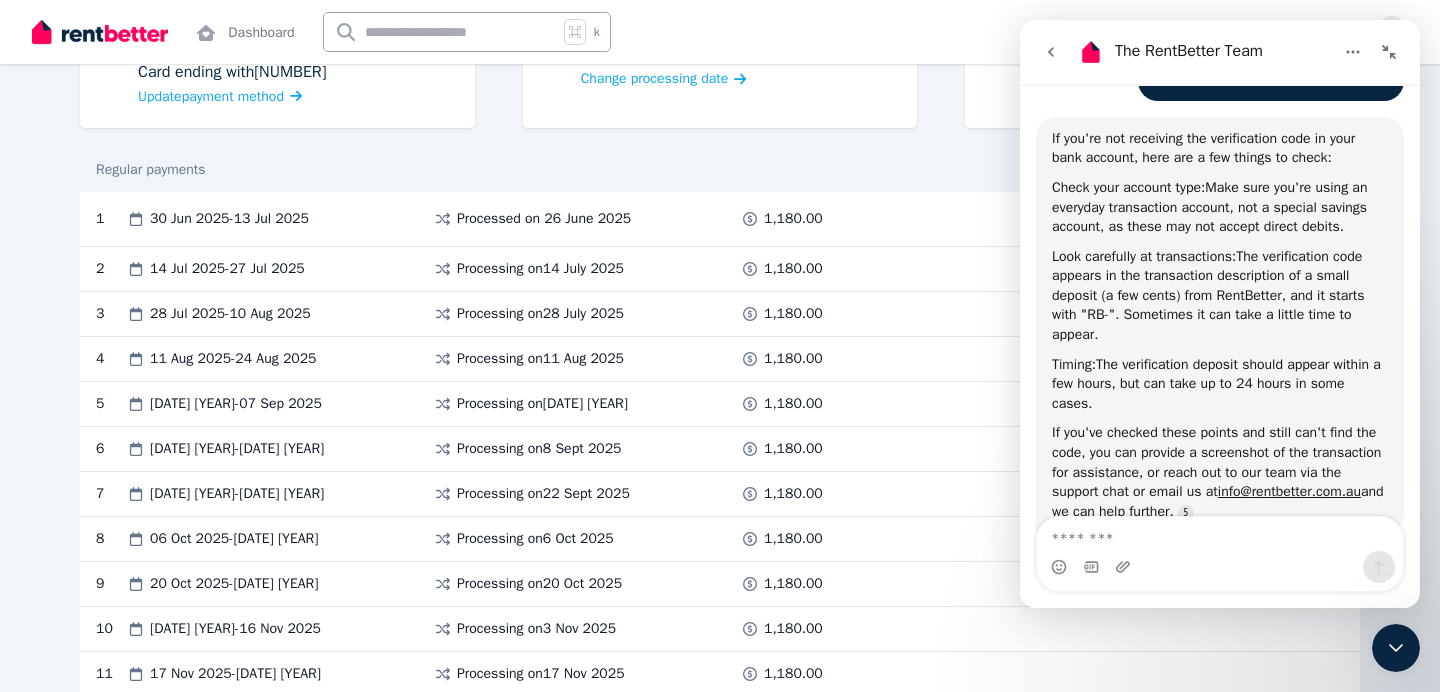 scroll, scrollTop: 893, scrollLeft: 0, axis: vertical 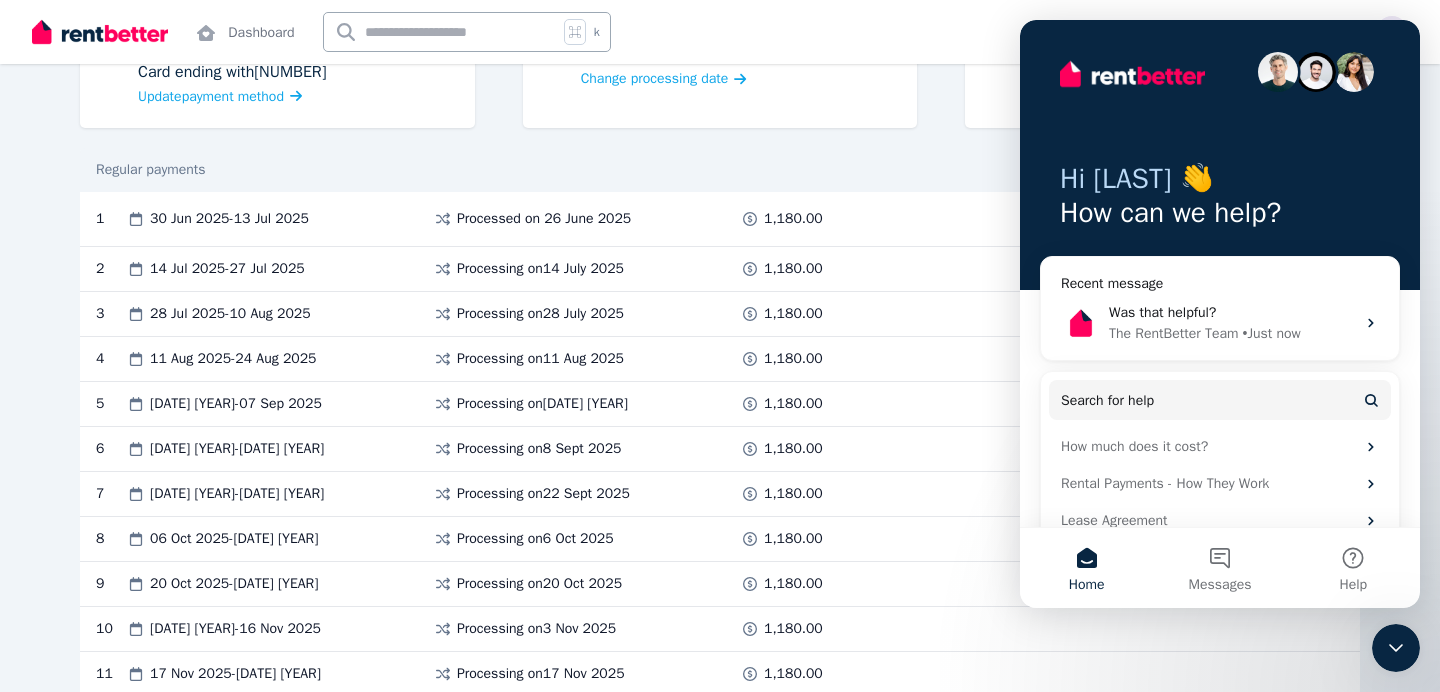 click on "Regular payments" at bounding box center (720, 170) 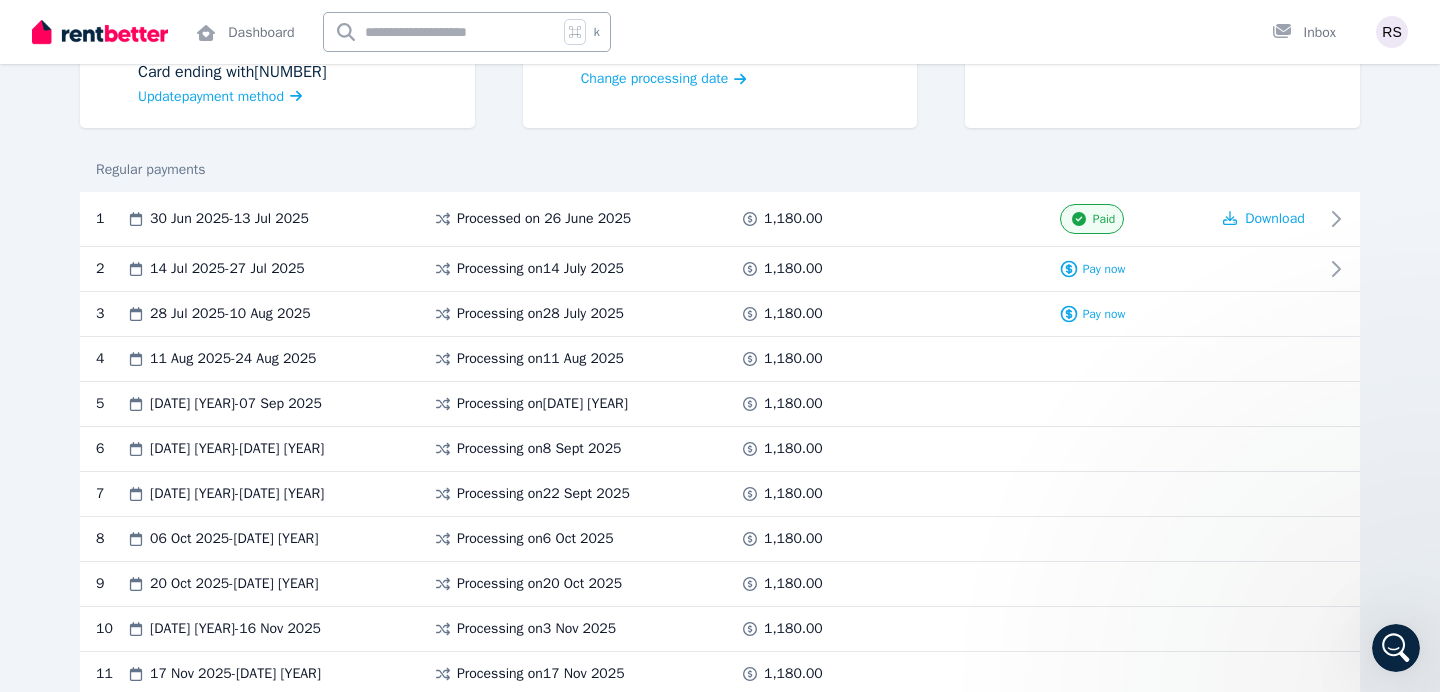 scroll, scrollTop: 0, scrollLeft: 0, axis: both 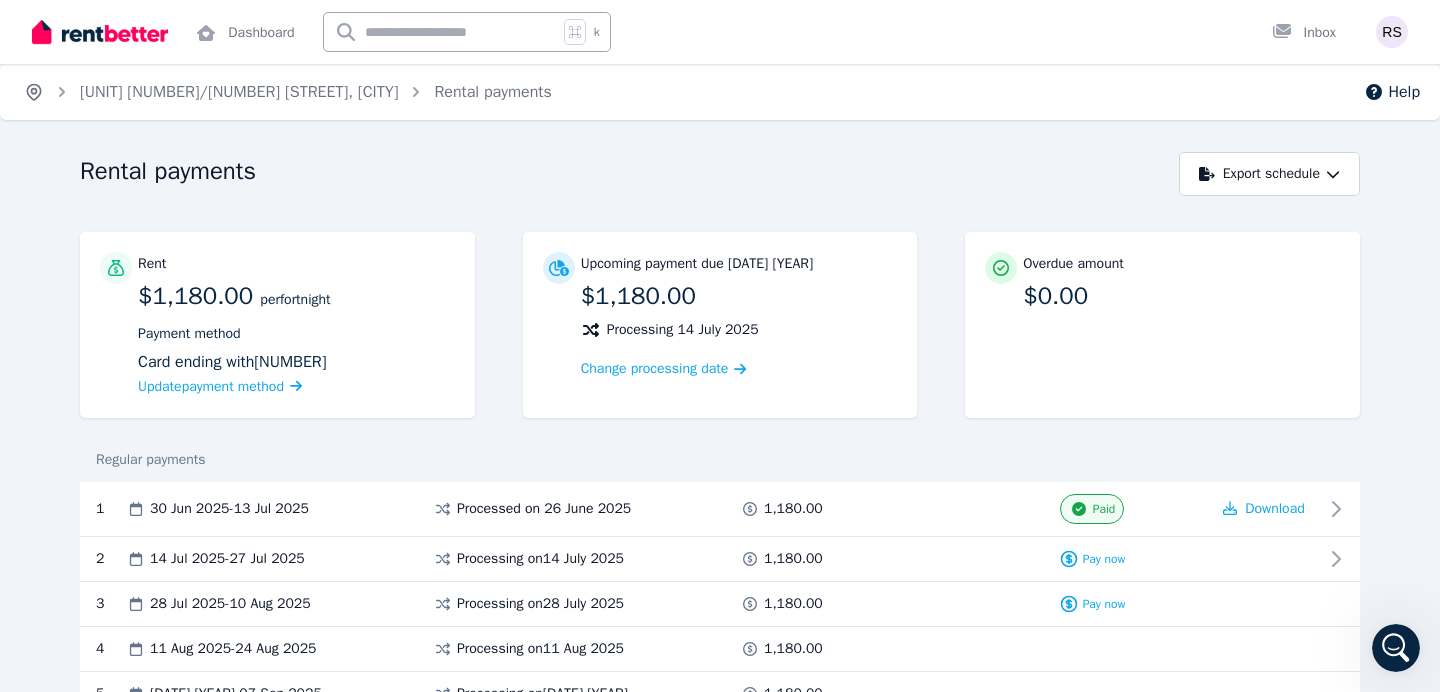 click 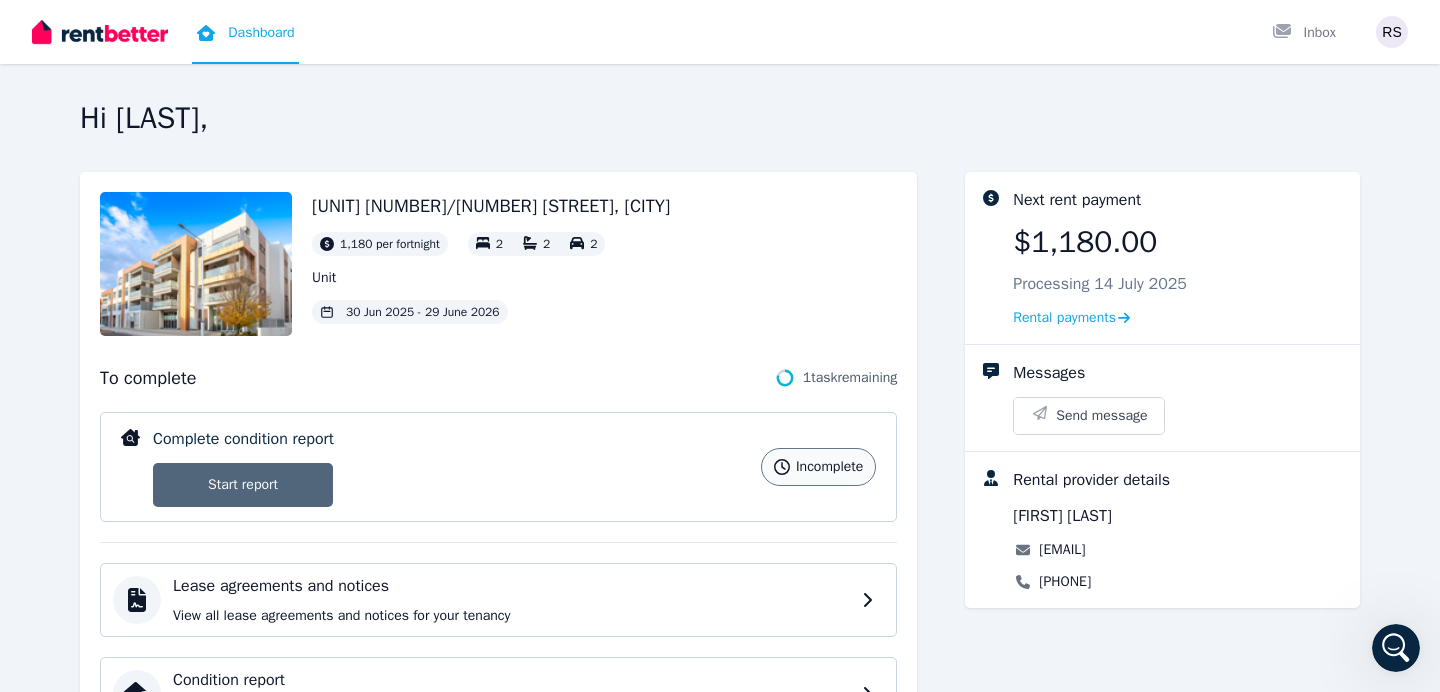 click on "Start report" at bounding box center [243, 485] 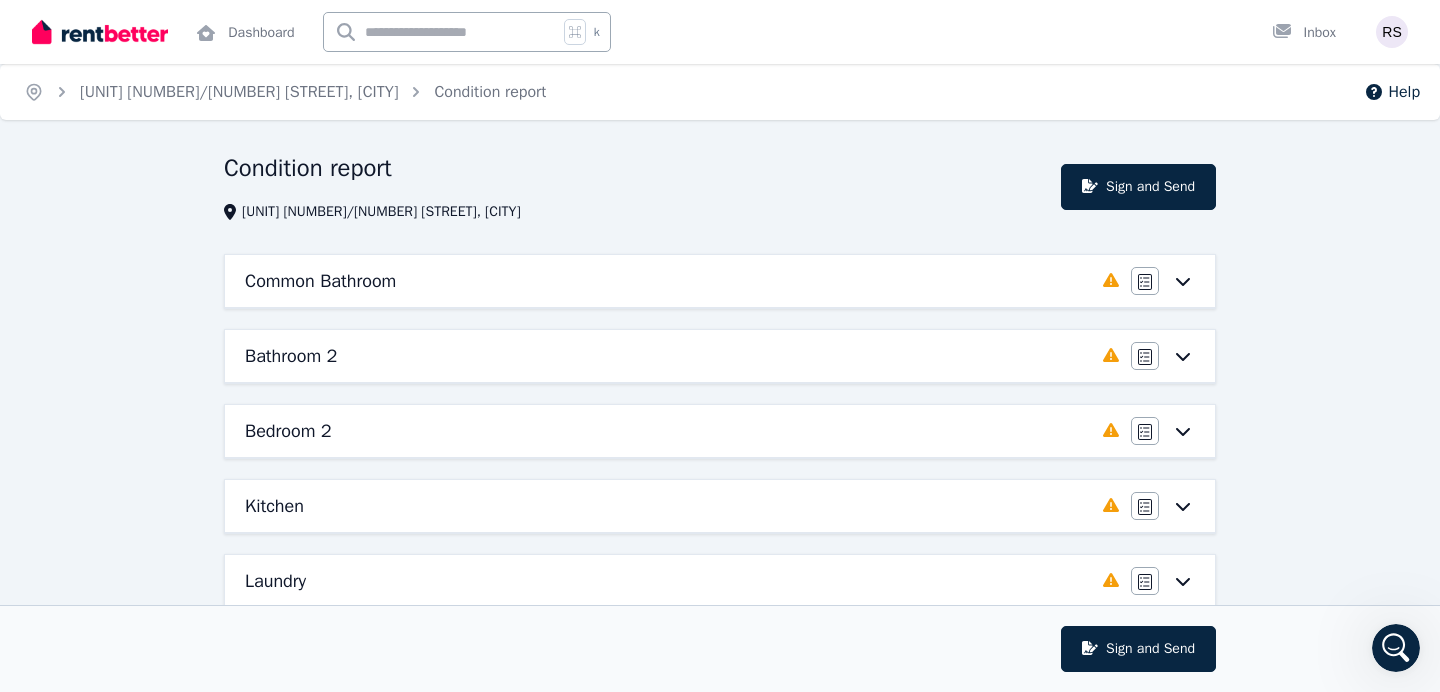 click on "Common Bathroom" at bounding box center (668, 281) 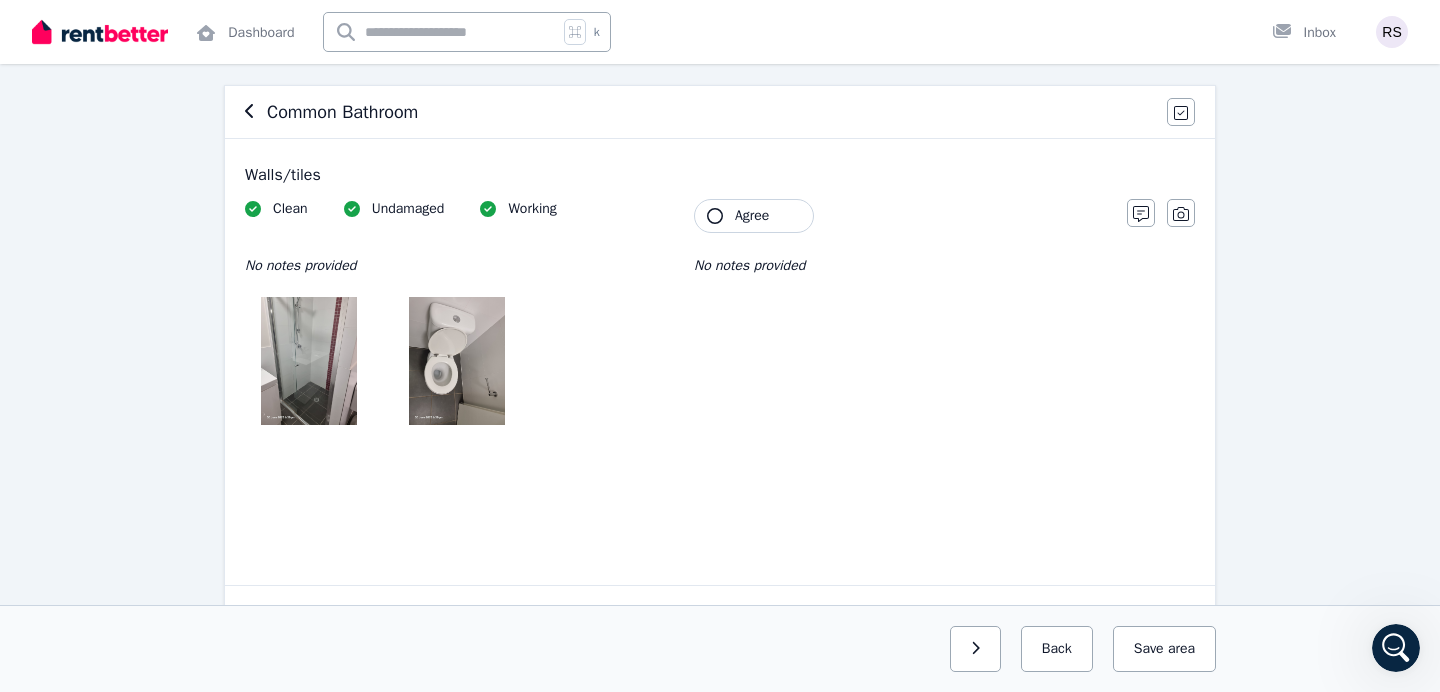 scroll, scrollTop: 204, scrollLeft: 0, axis: vertical 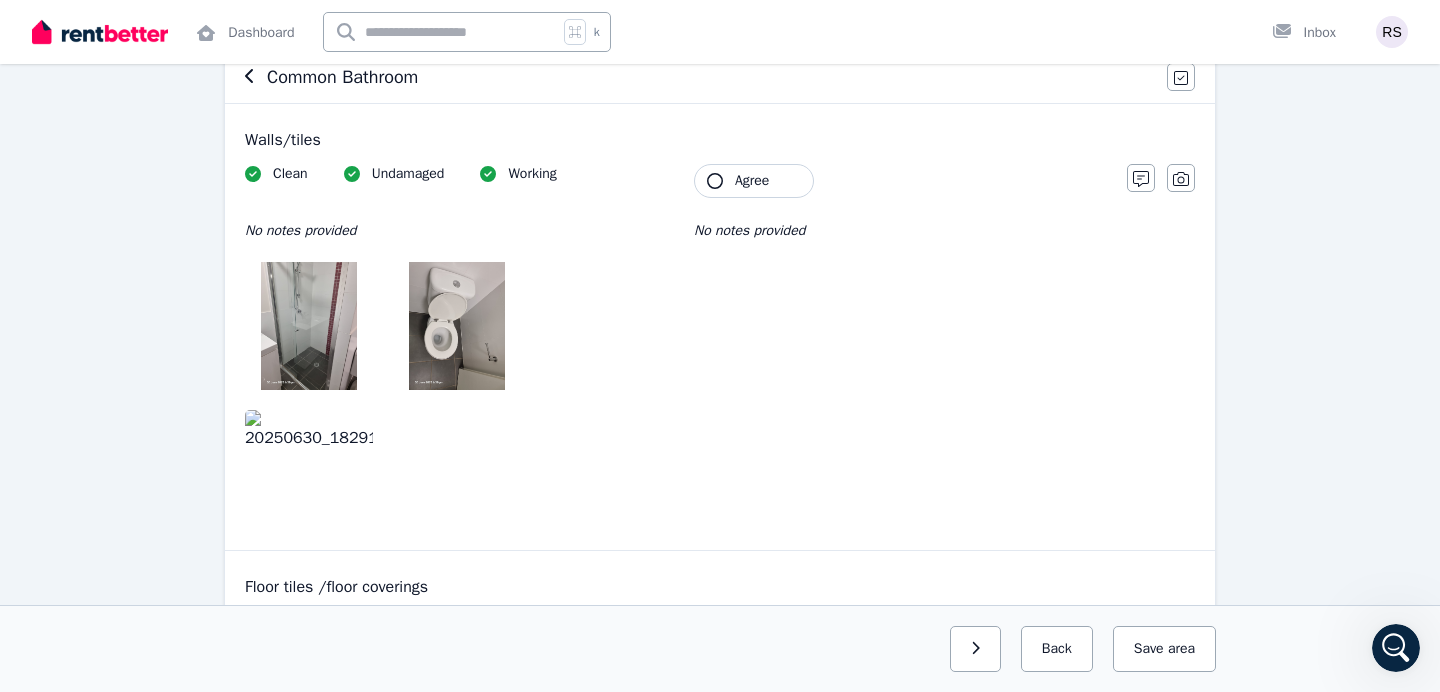 click at bounding box center [309, 326] 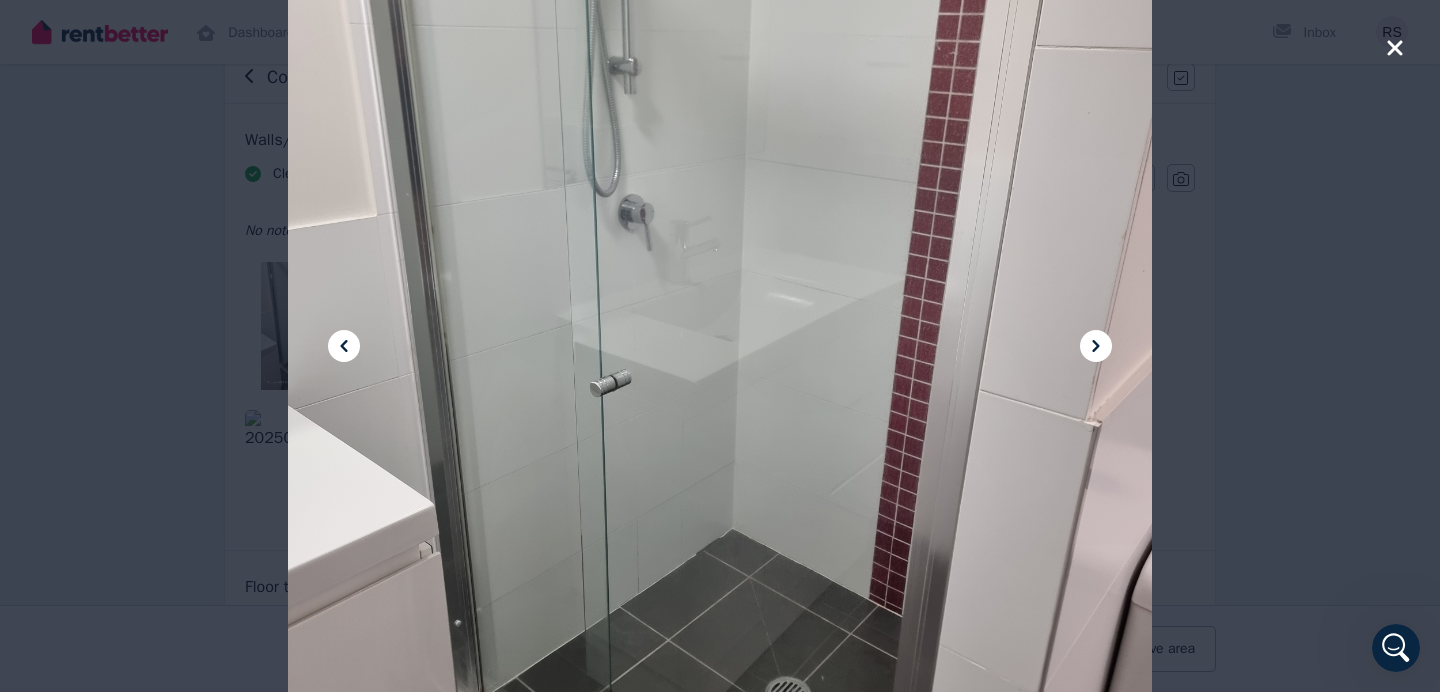click 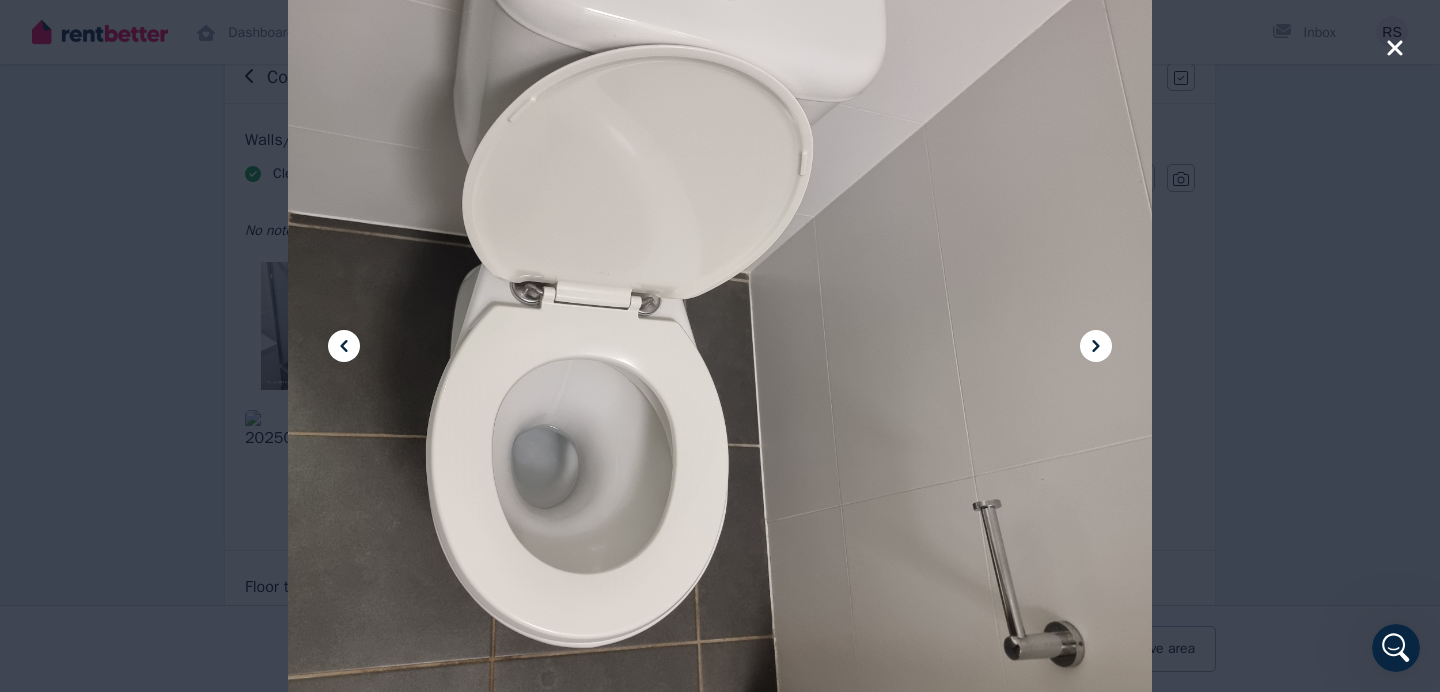 click 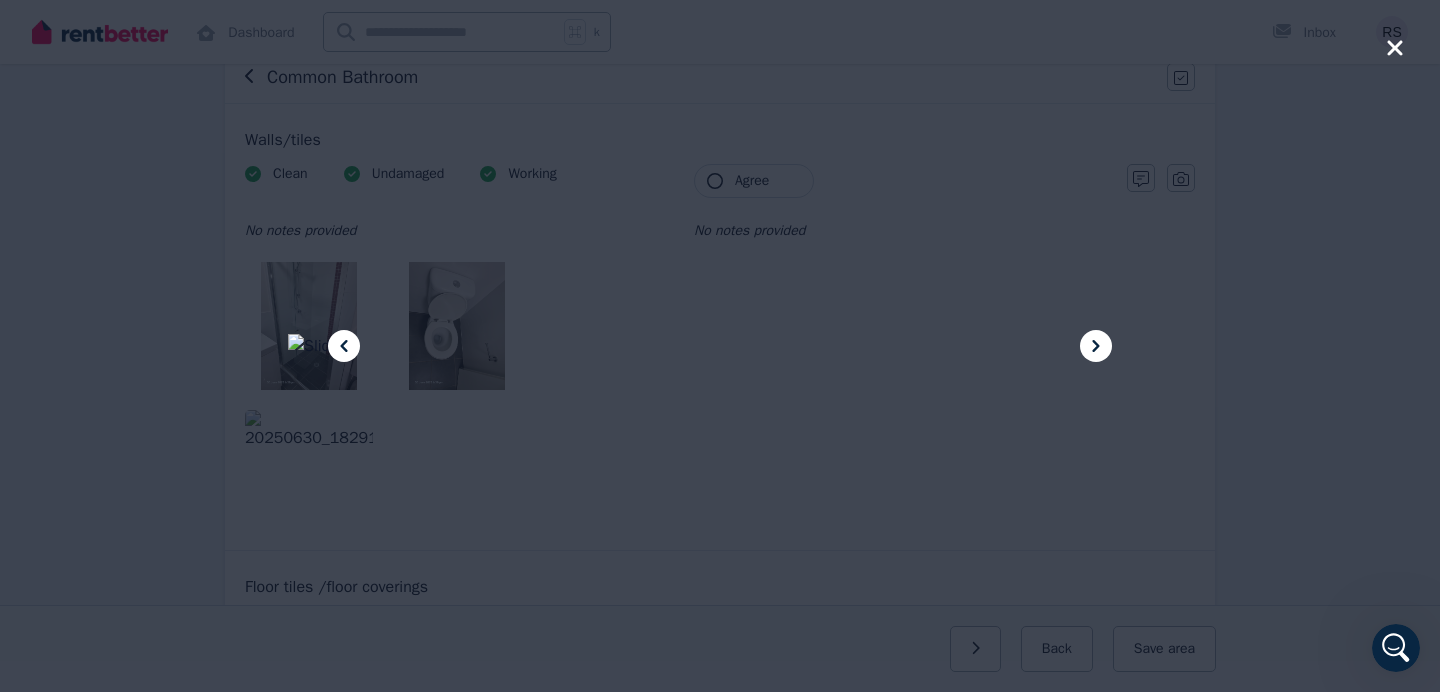 click 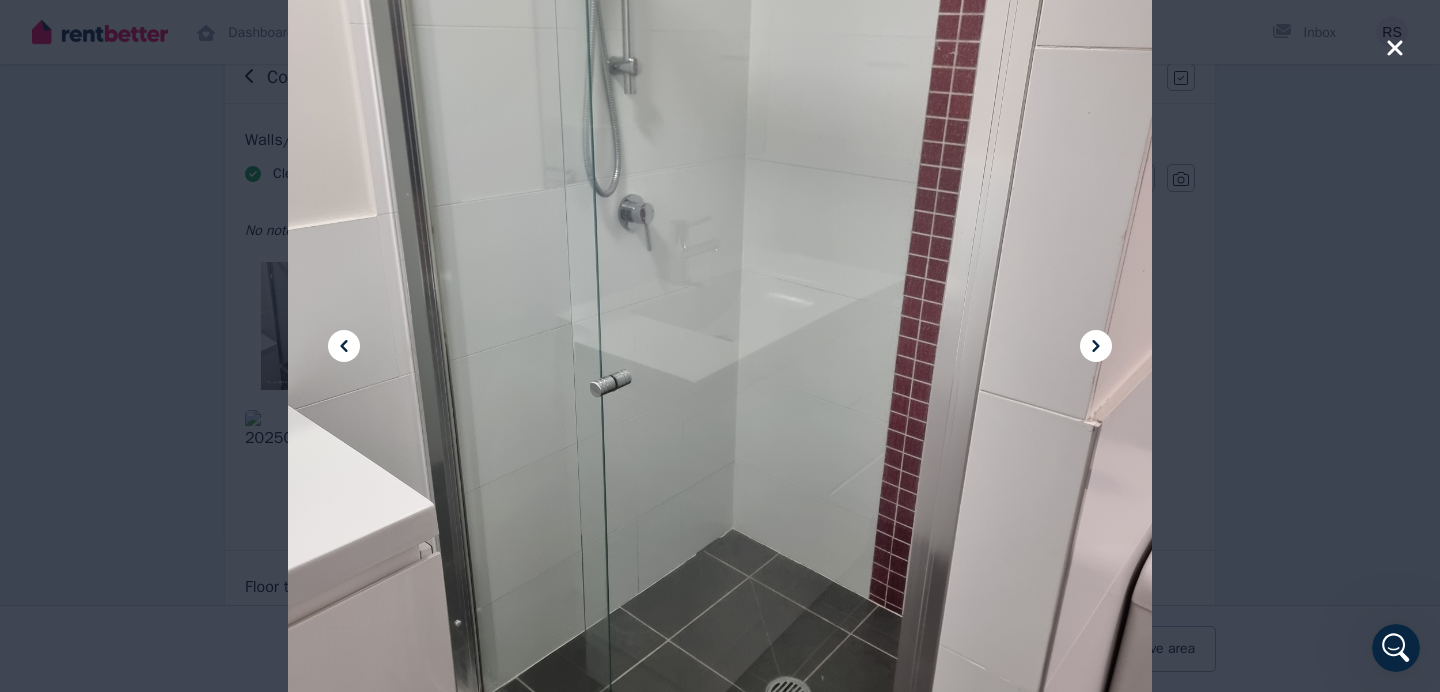 click 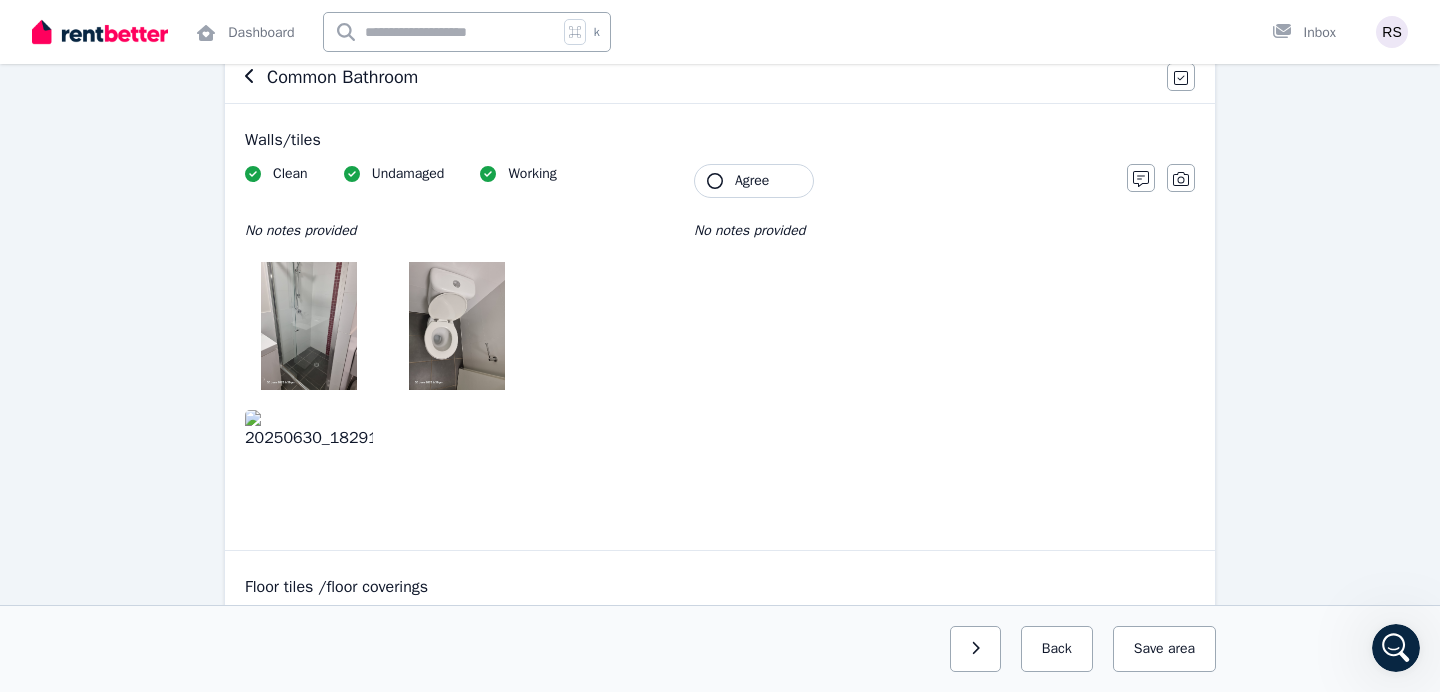 click 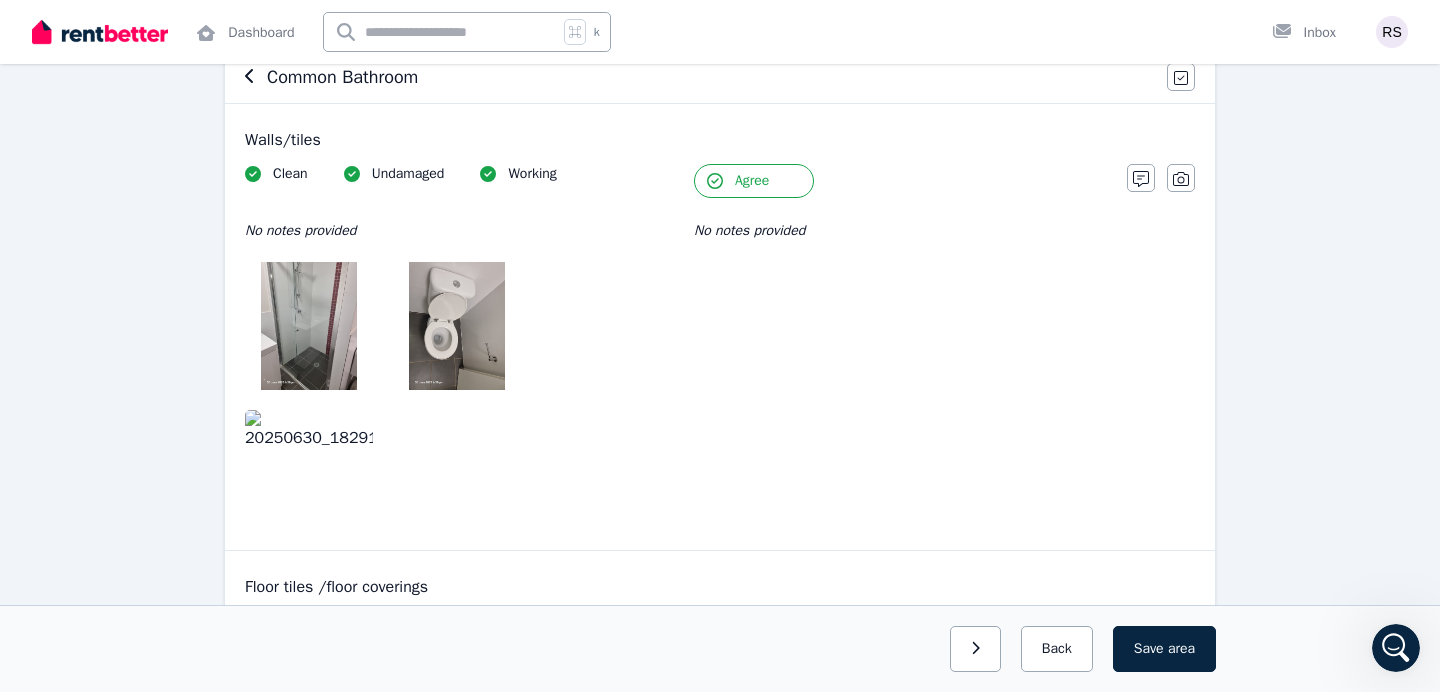 click on "Agree" at bounding box center [752, 181] 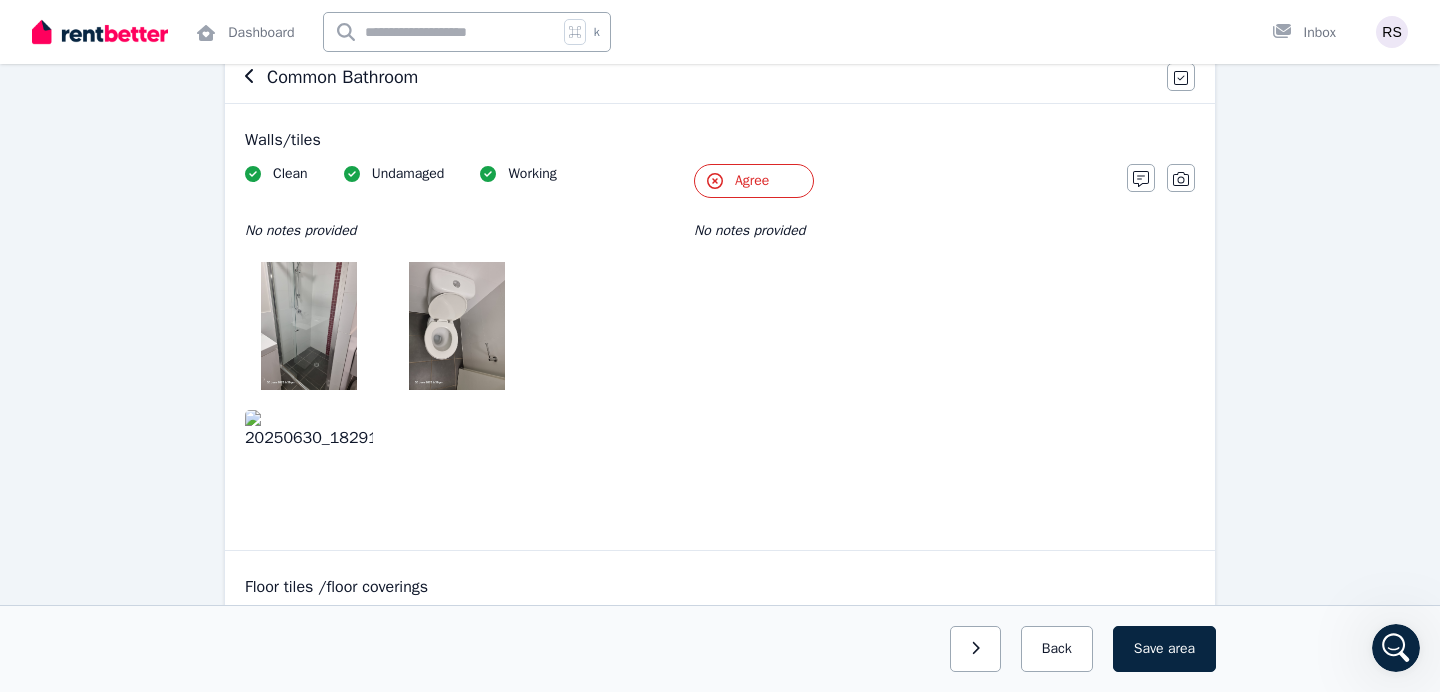 click on "Agree" at bounding box center (752, 181) 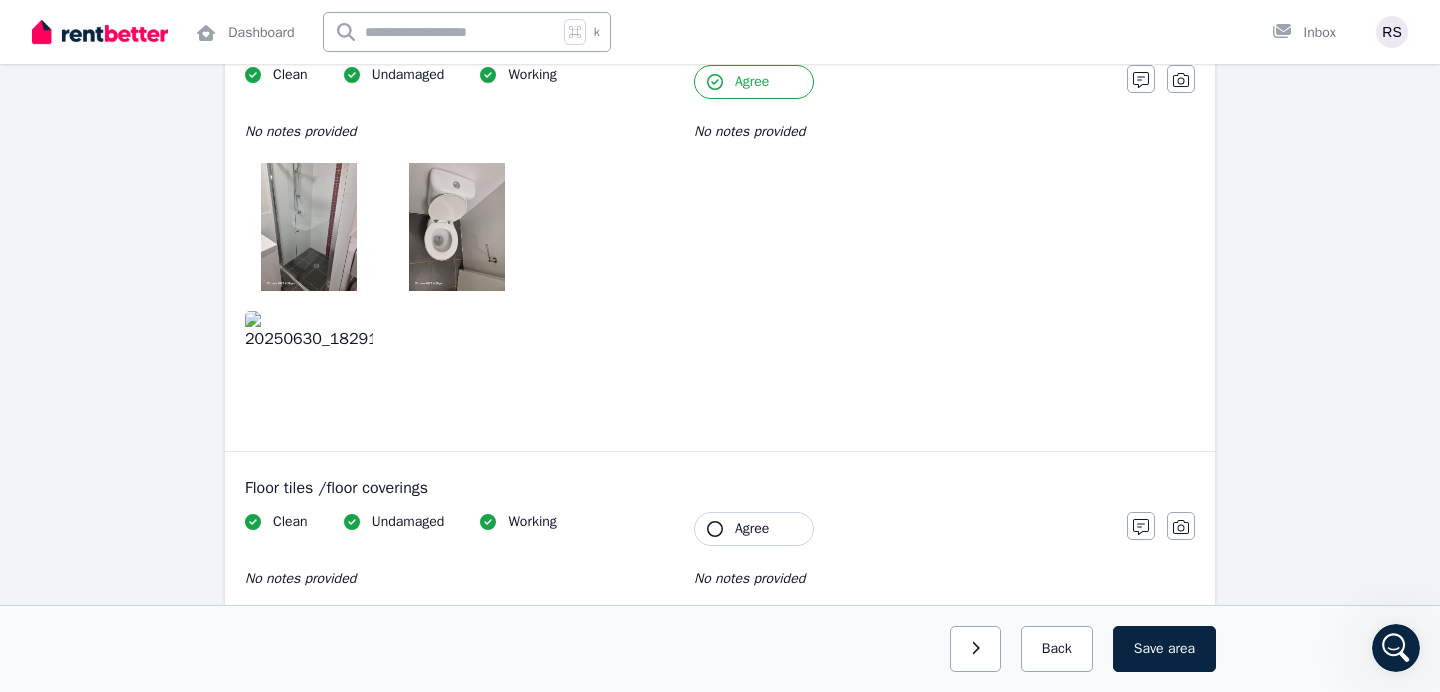 scroll, scrollTop: 305, scrollLeft: 0, axis: vertical 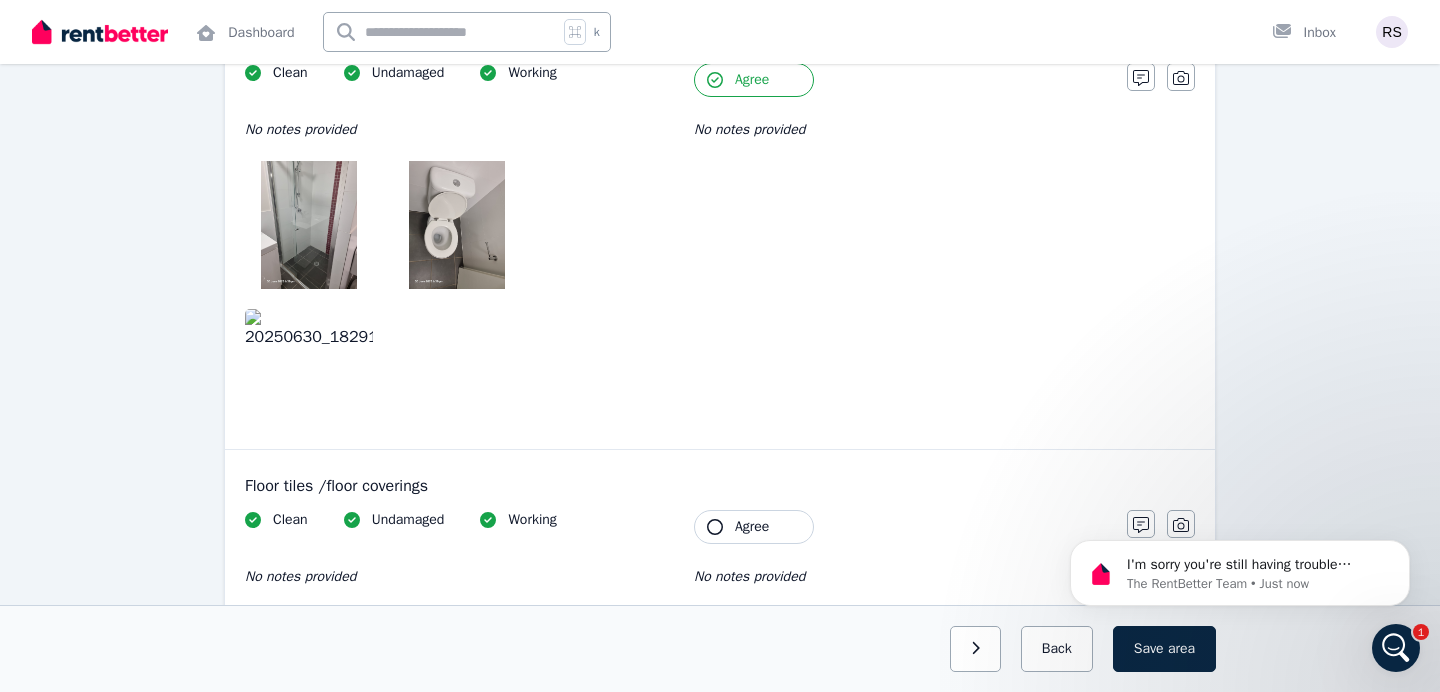 click on "1" at bounding box center (1421, 632) 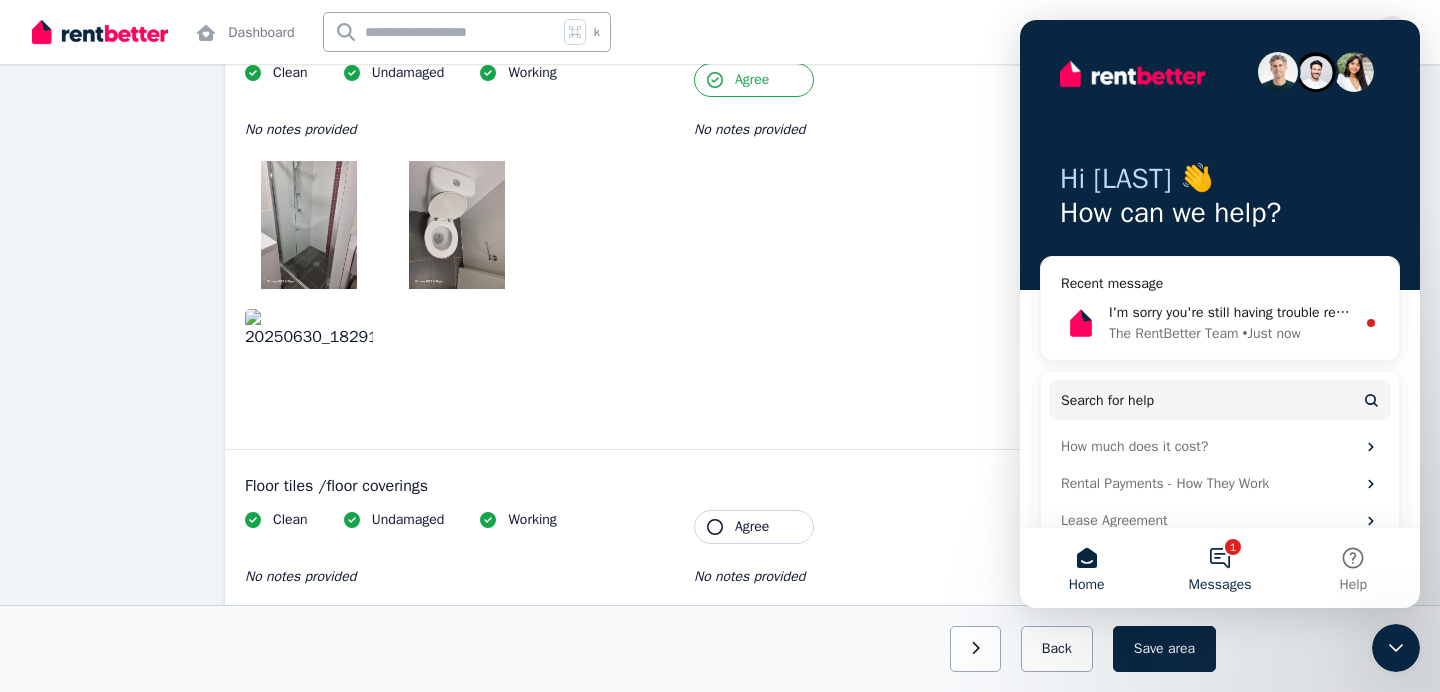 click on "1 Messages" at bounding box center (1219, 568) 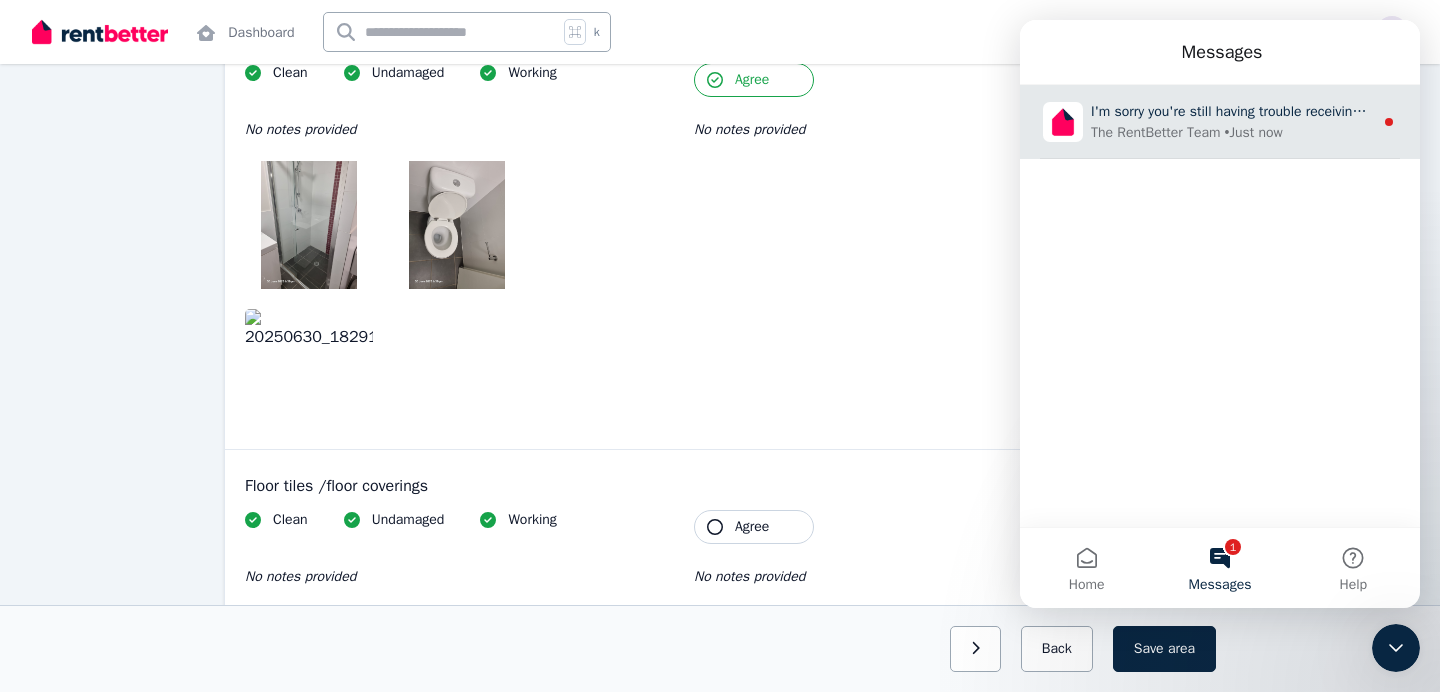 click on "•  Just now" at bounding box center [1253, 132] 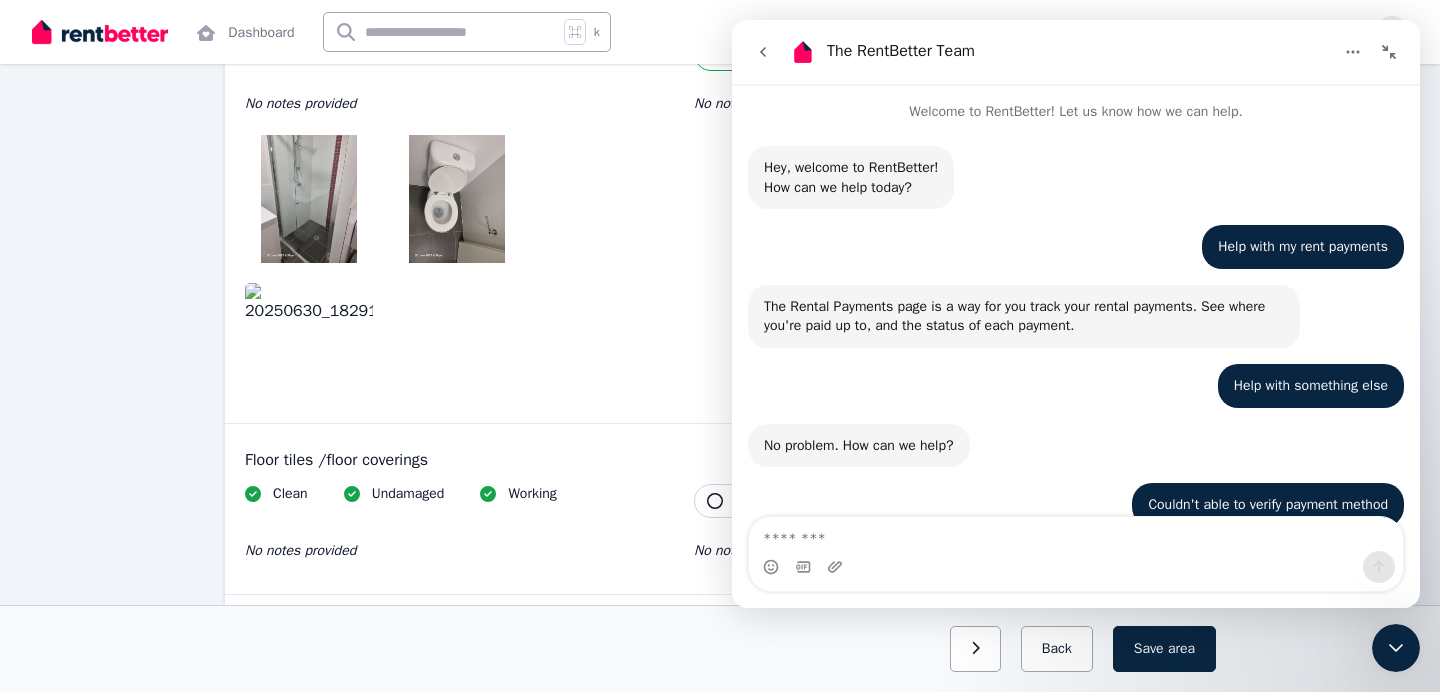 scroll, scrollTop: 3, scrollLeft: 0, axis: vertical 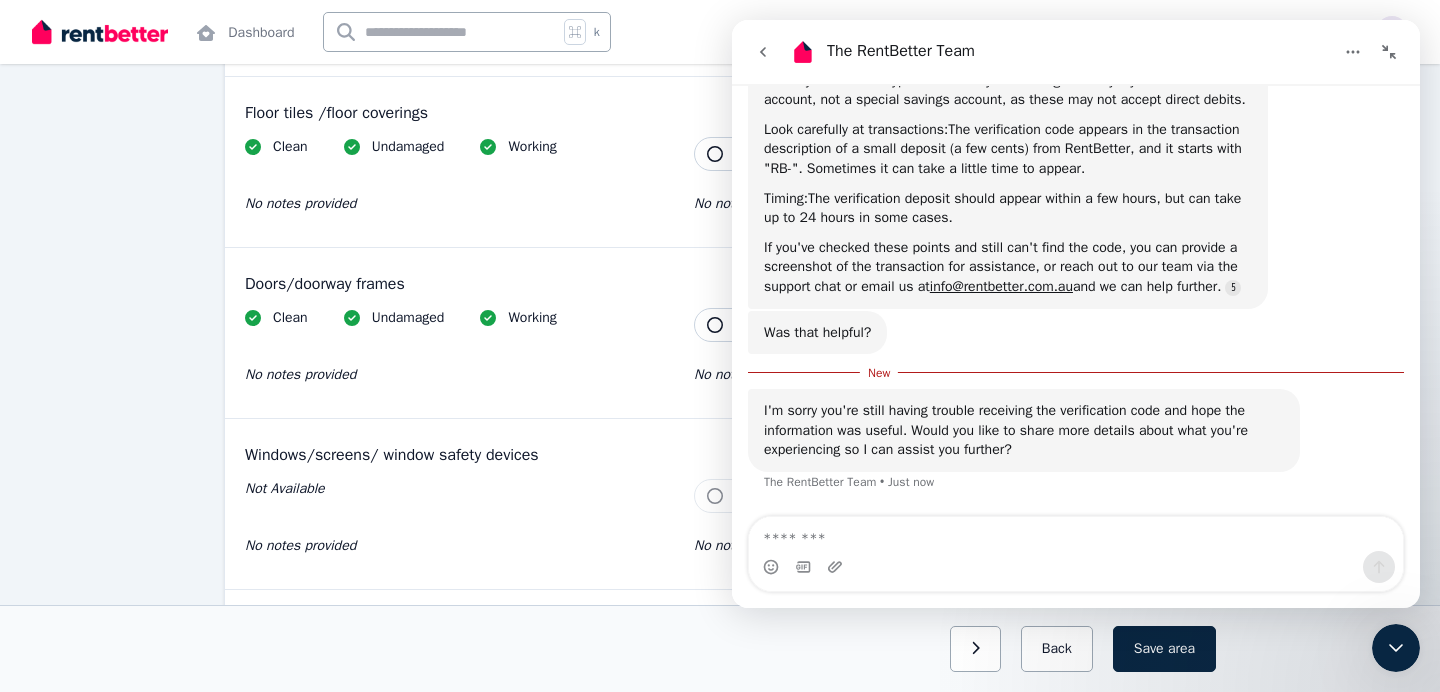 click at bounding box center (1076, 534) 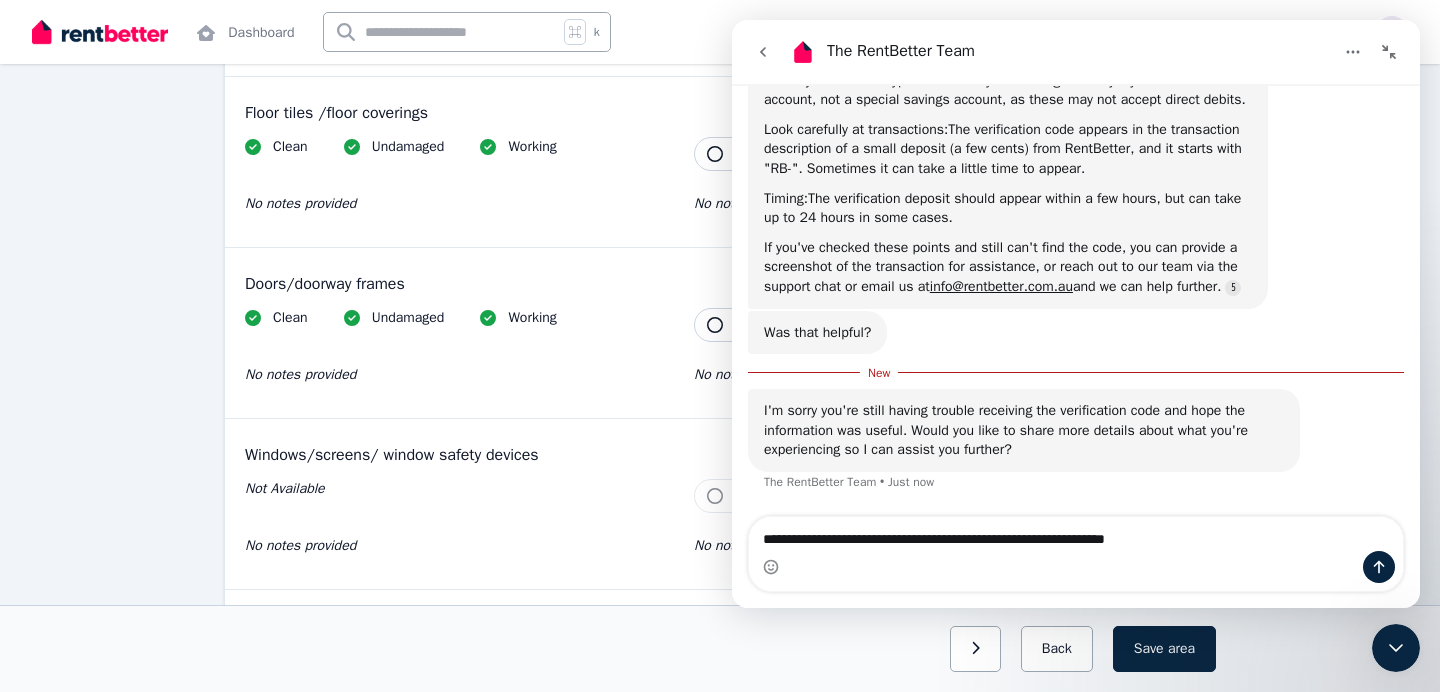 type on "**********" 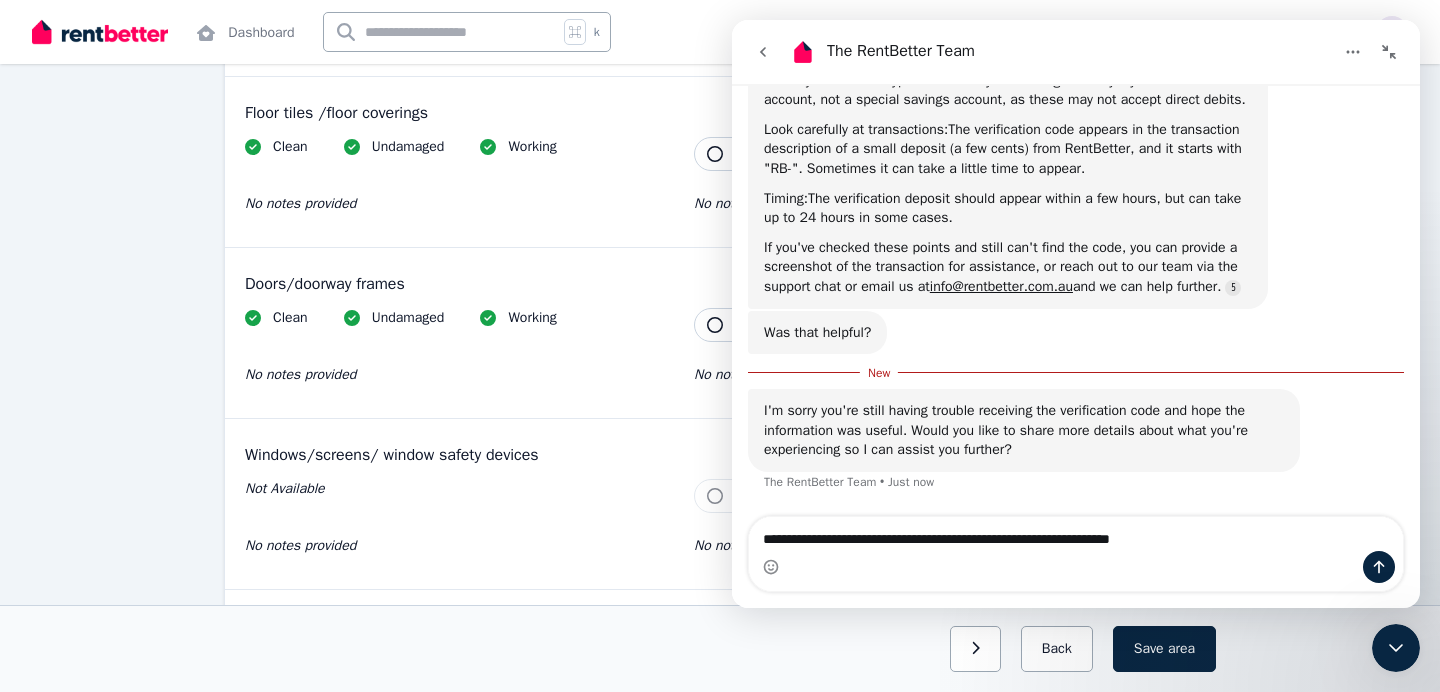 type 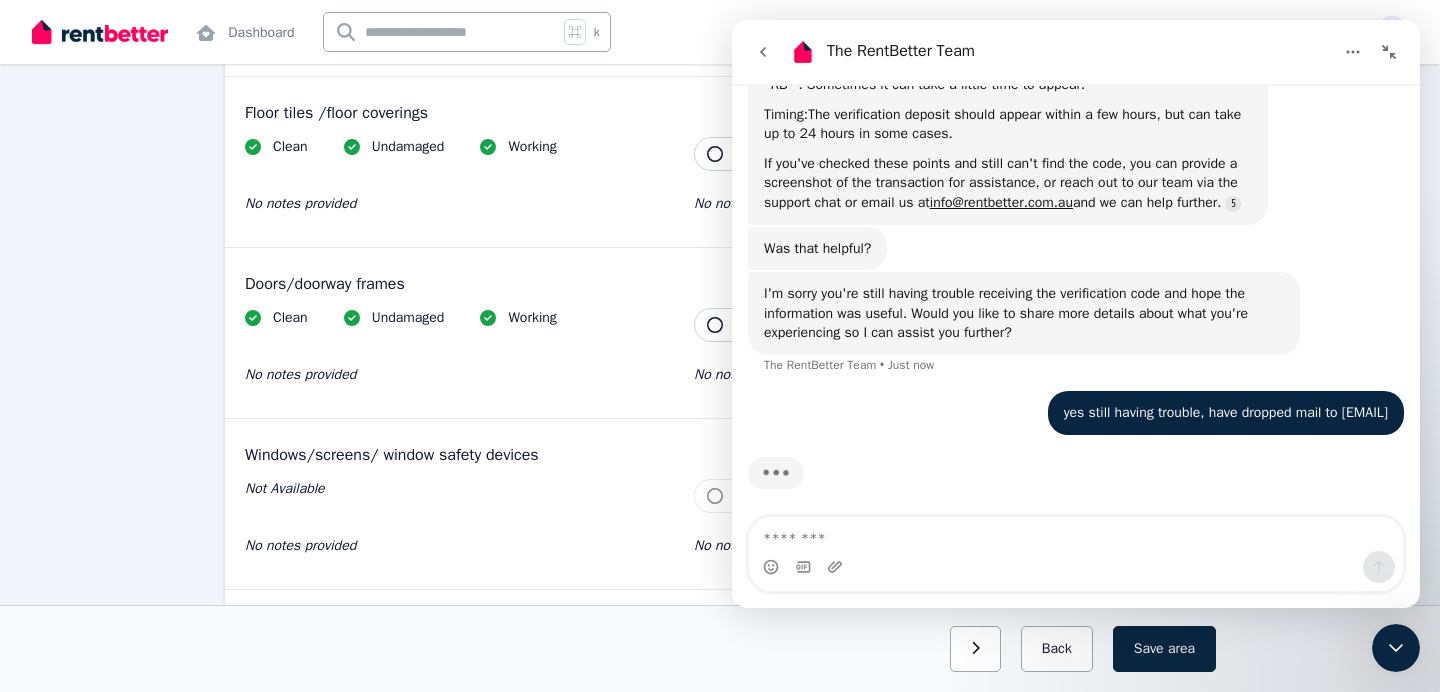 scroll, scrollTop: 1087, scrollLeft: 0, axis: vertical 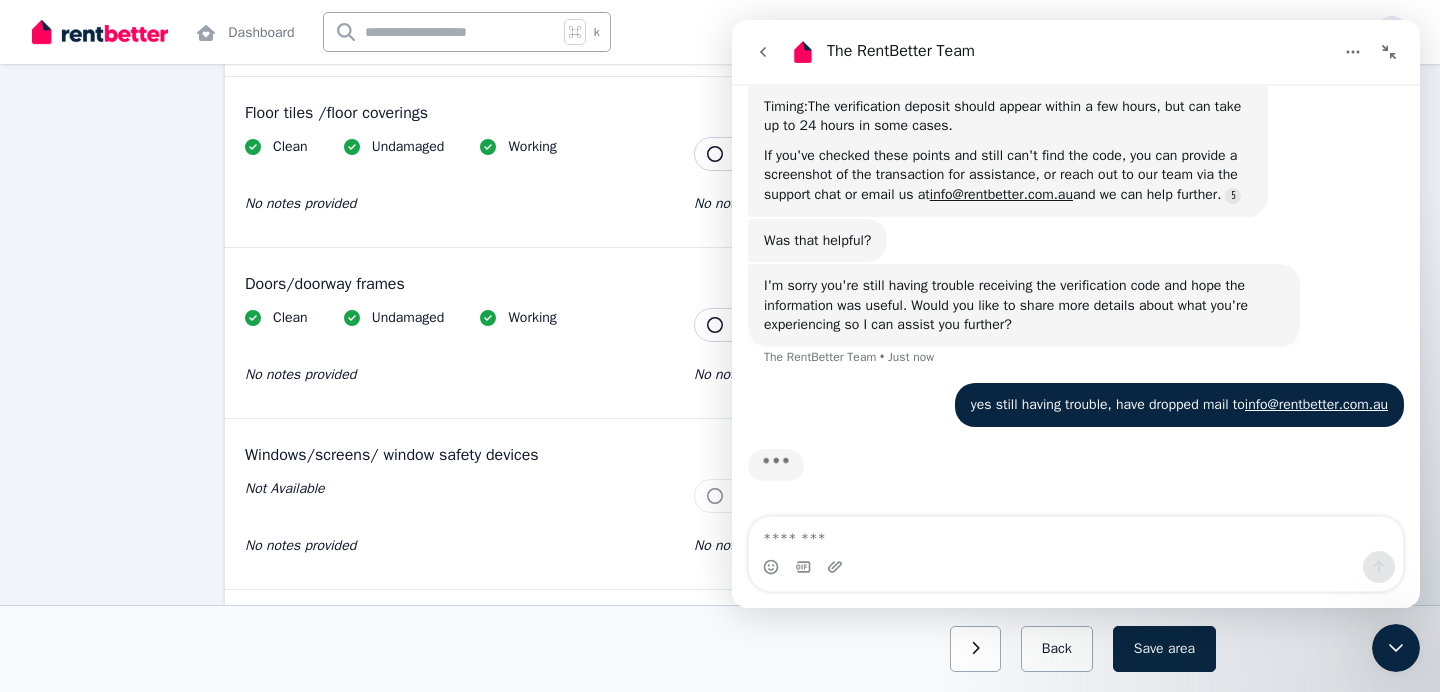 click 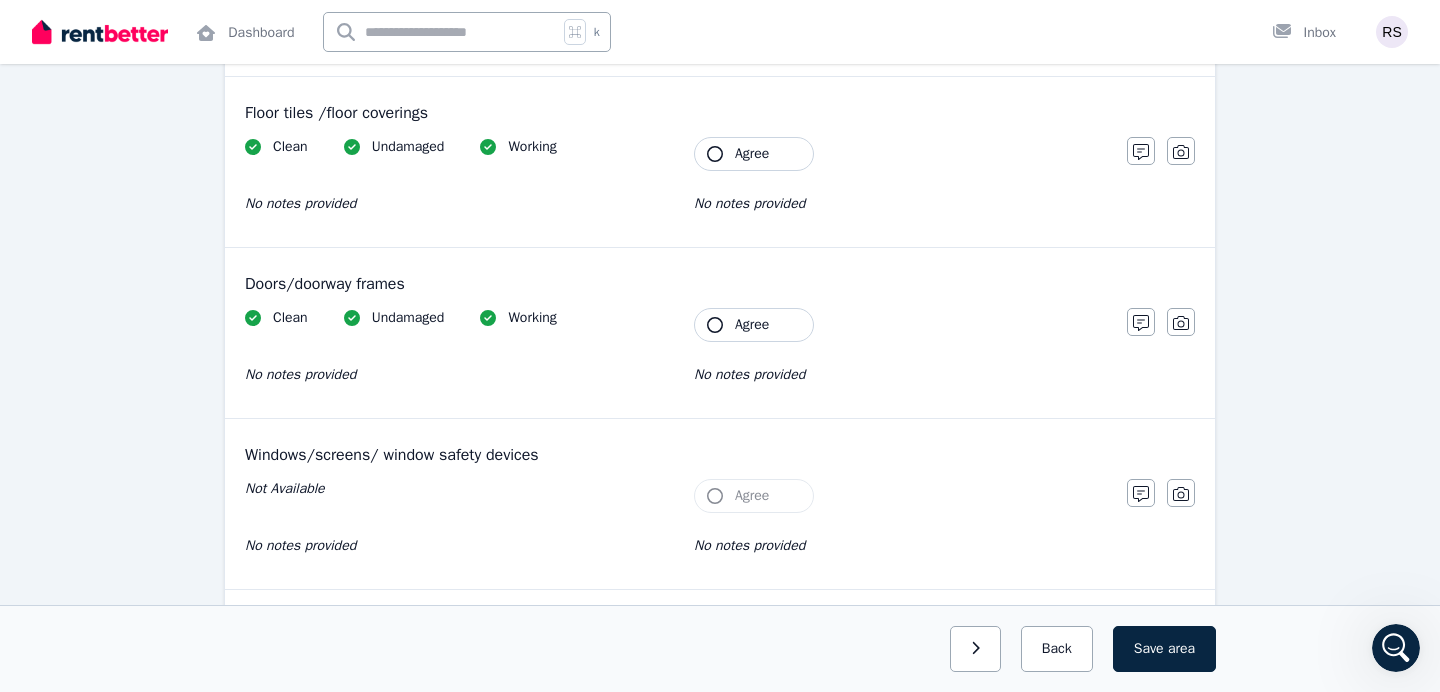 scroll, scrollTop: 1374, scrollLeft: 0, axis: vertical 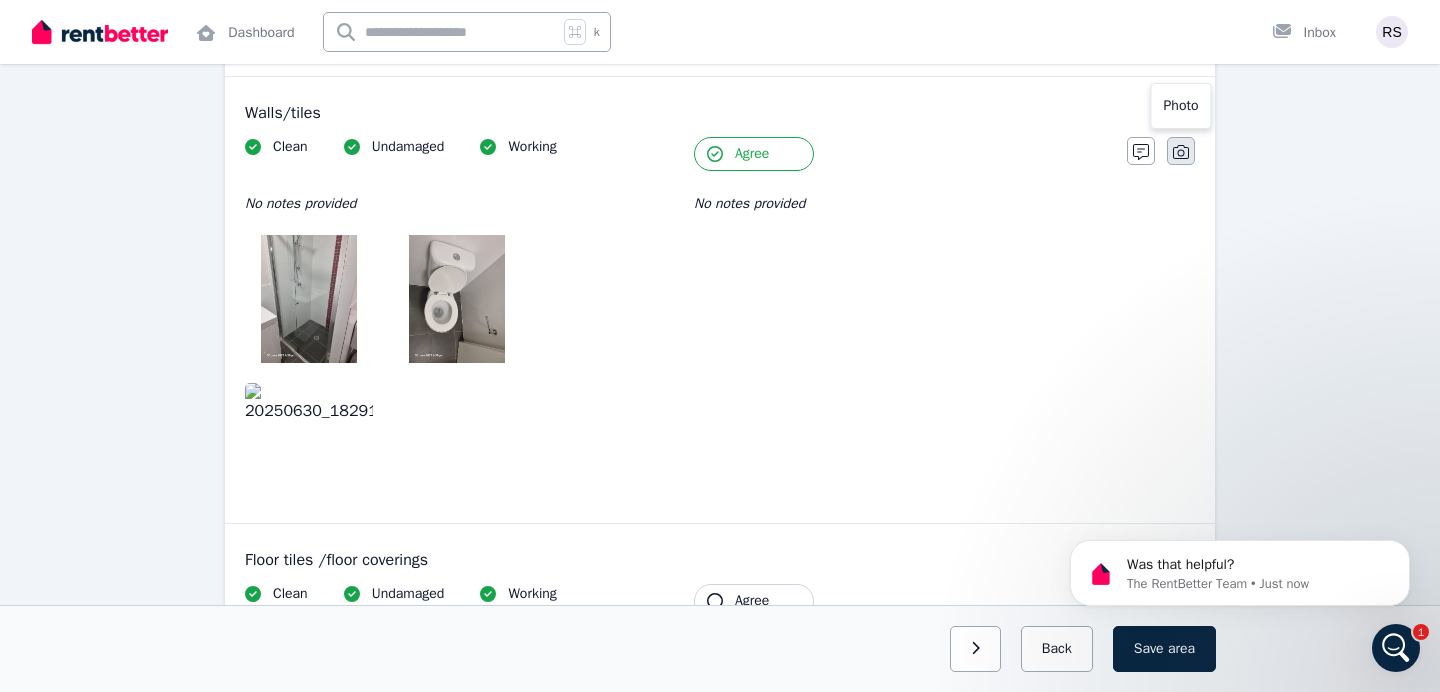click 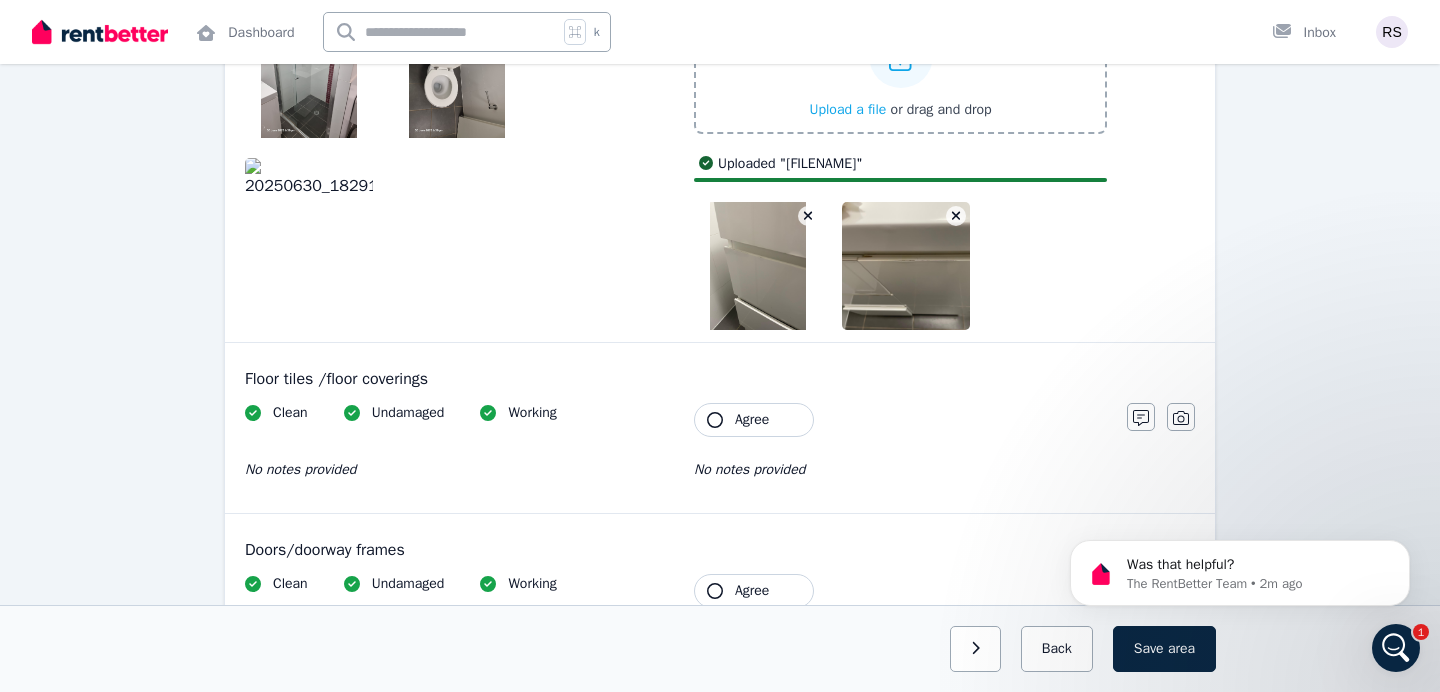 scroll, scrollTop: 442, scrollLeft: 0, axis: vertical 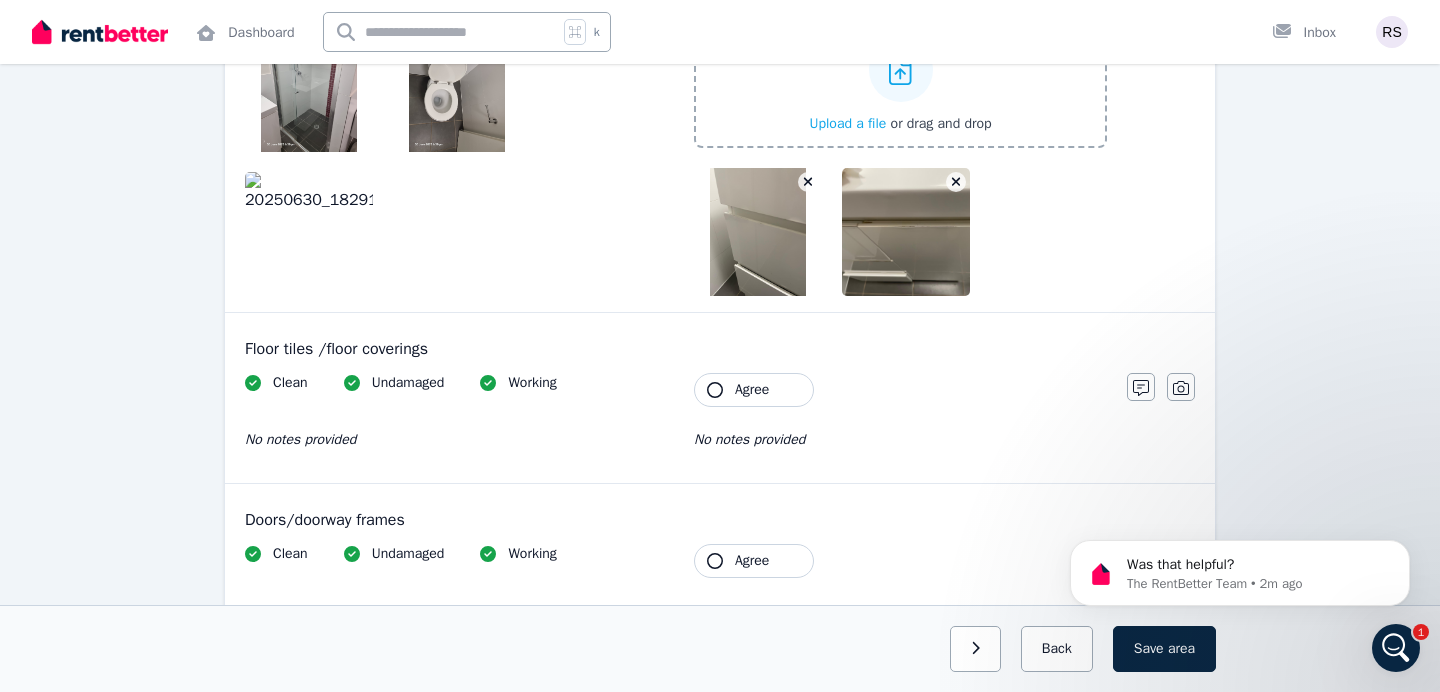 click 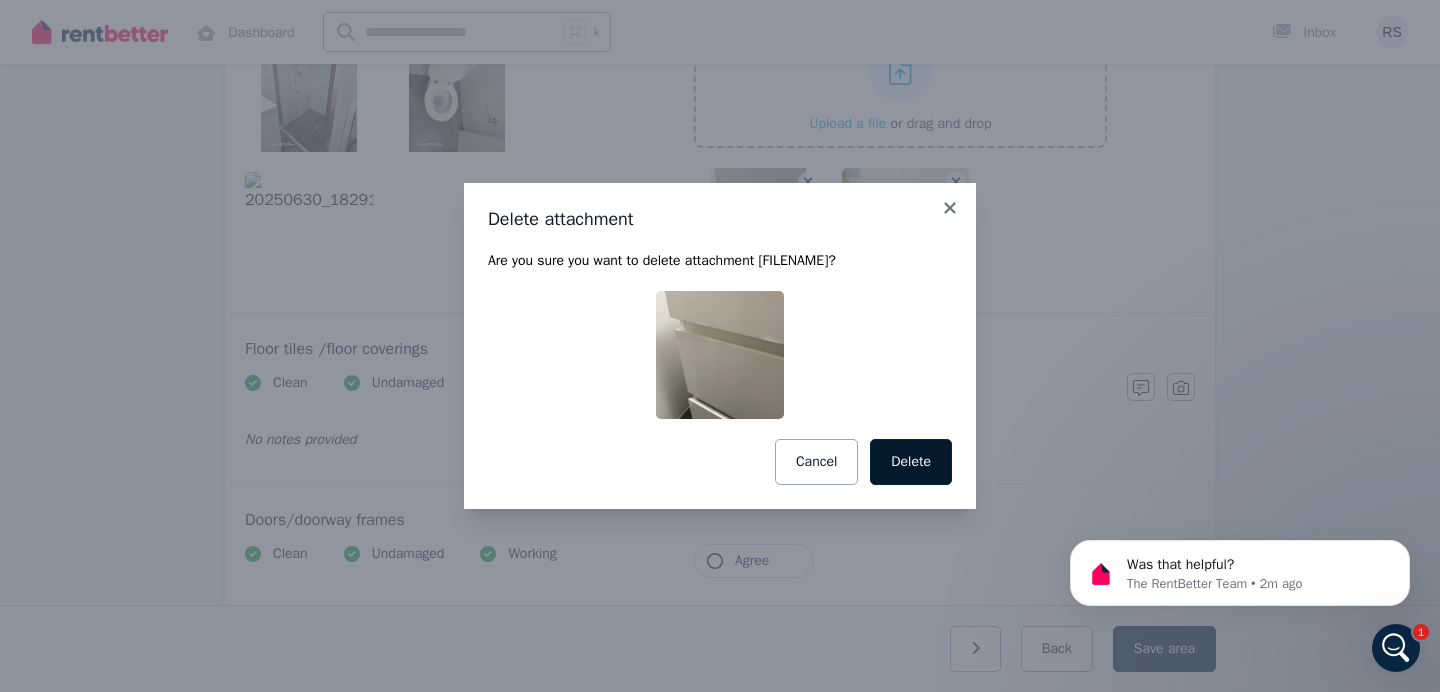 click on "Delete" at bounding box center [911, 462] 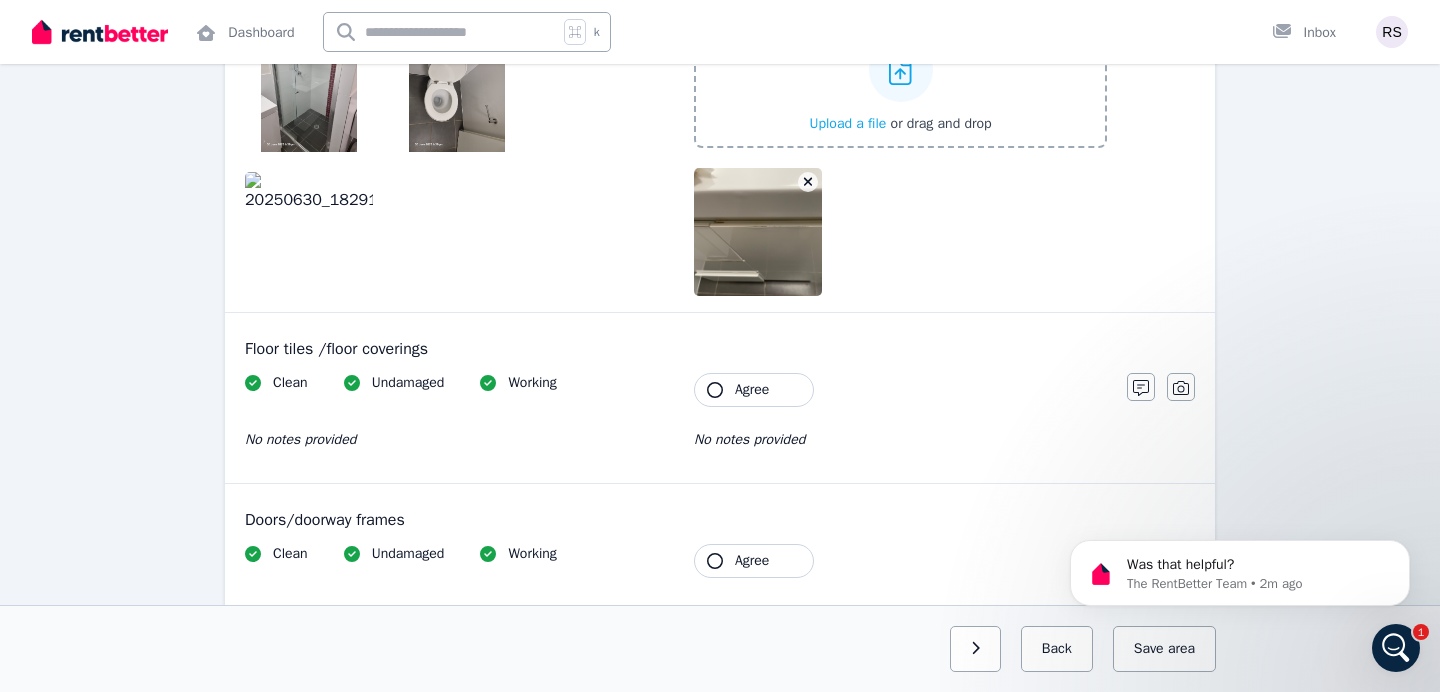 click at bounding box center (808, 182) 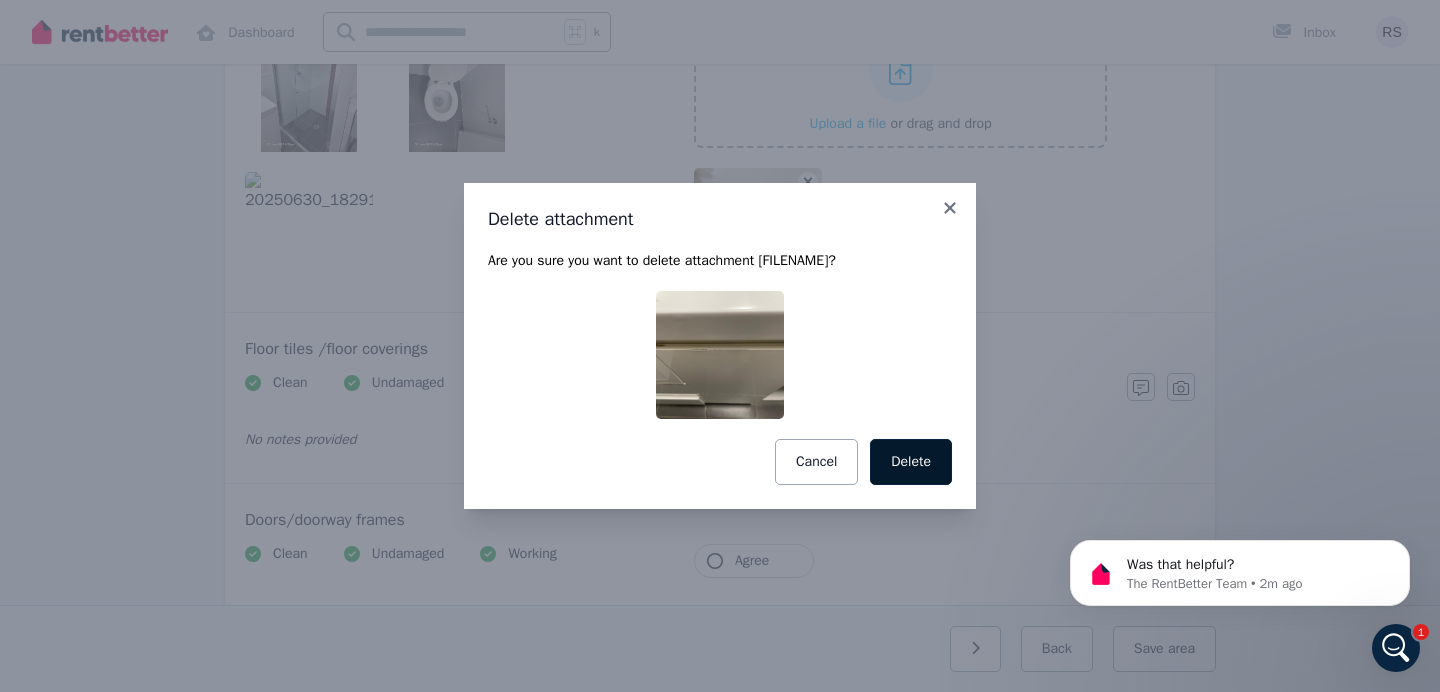 click on "Delete" at bounding box center [911, 462] 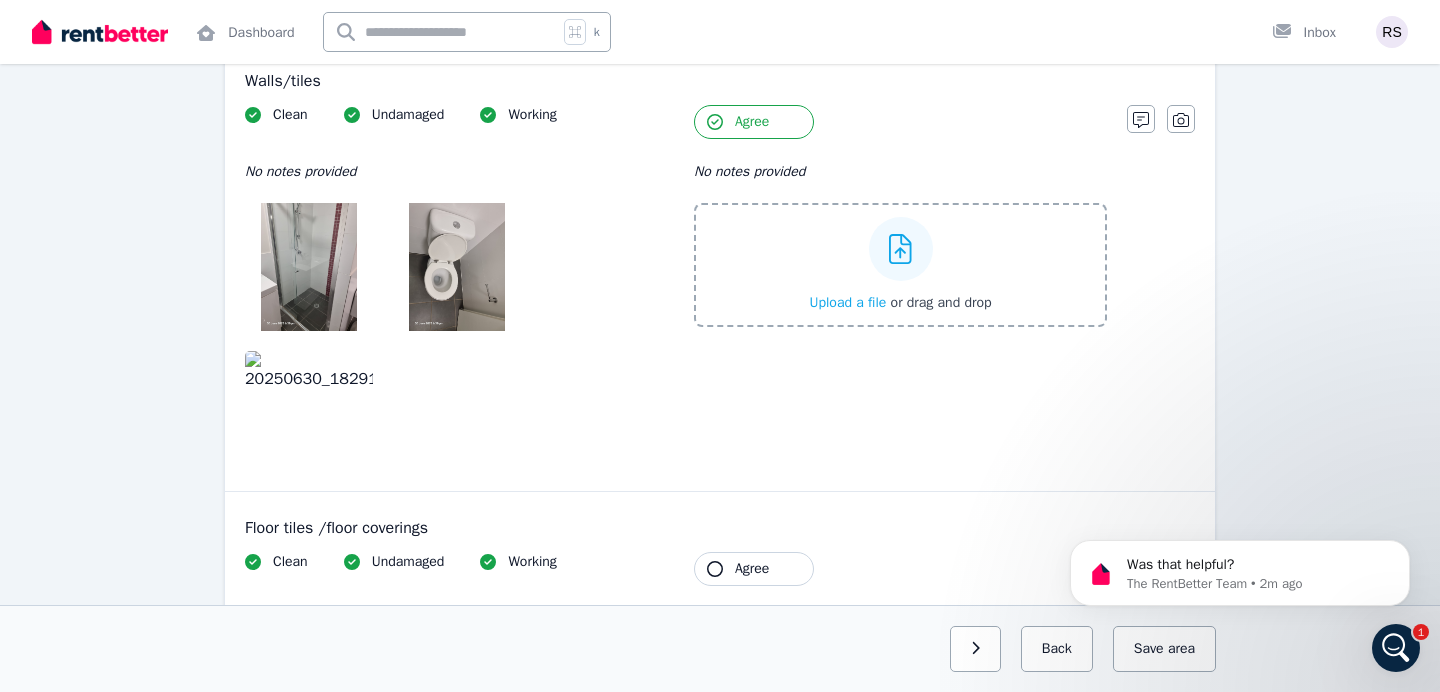 scroll, scrollTop: 234, scrollLeft: 0, axis: vertical 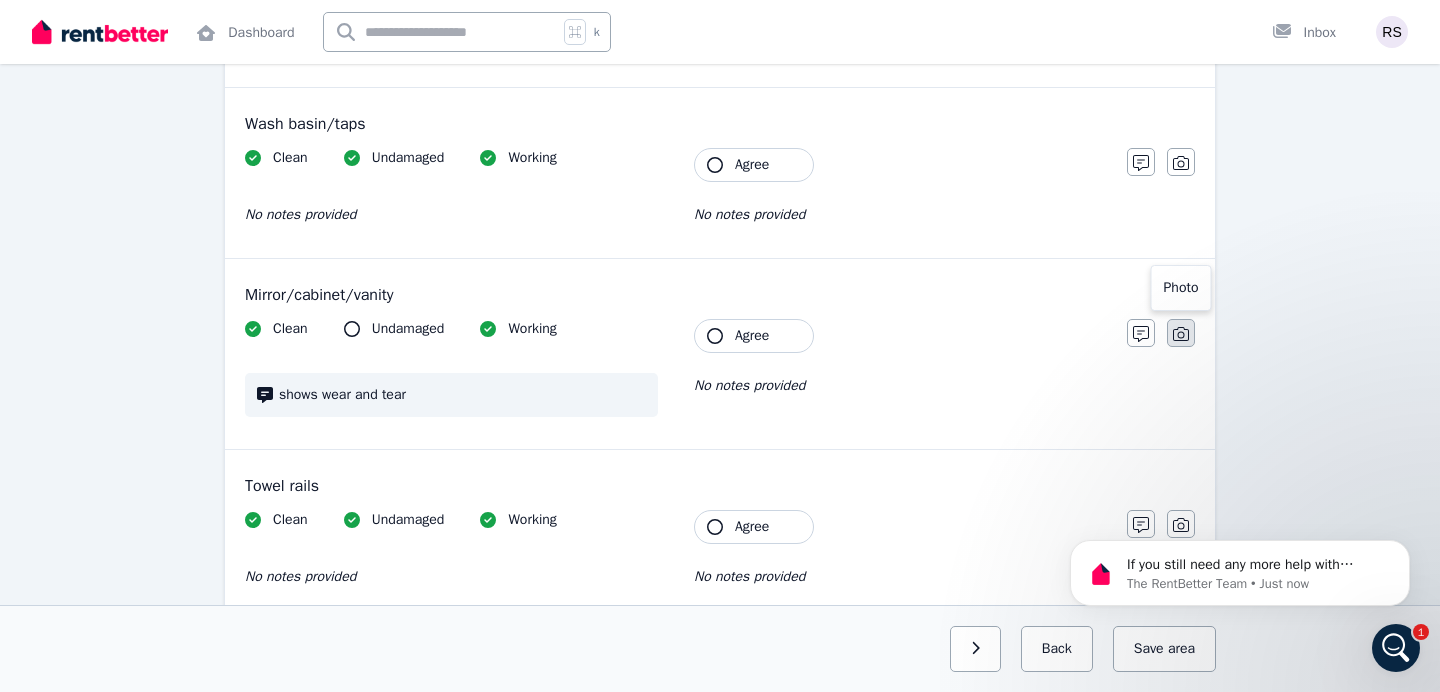 click 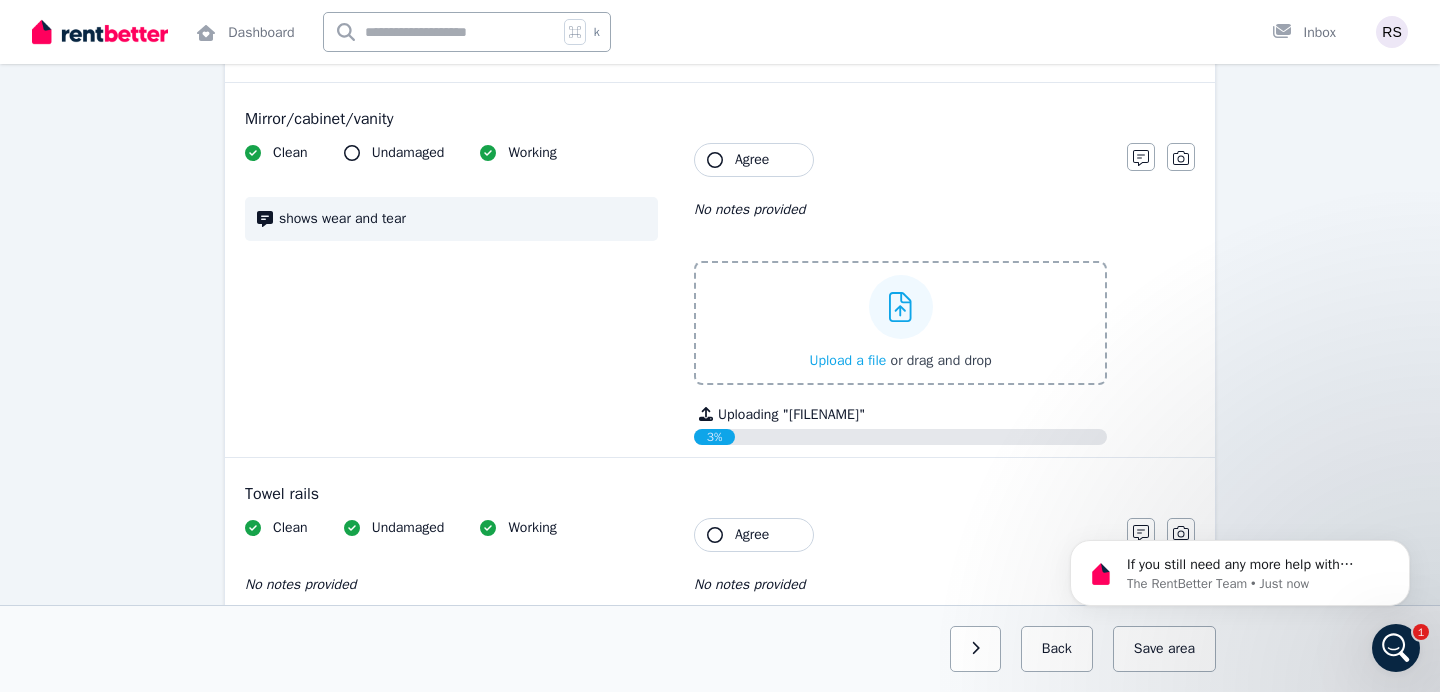 scroll, scrollTop: 2253, scrollLeft: 0, axis: vertical 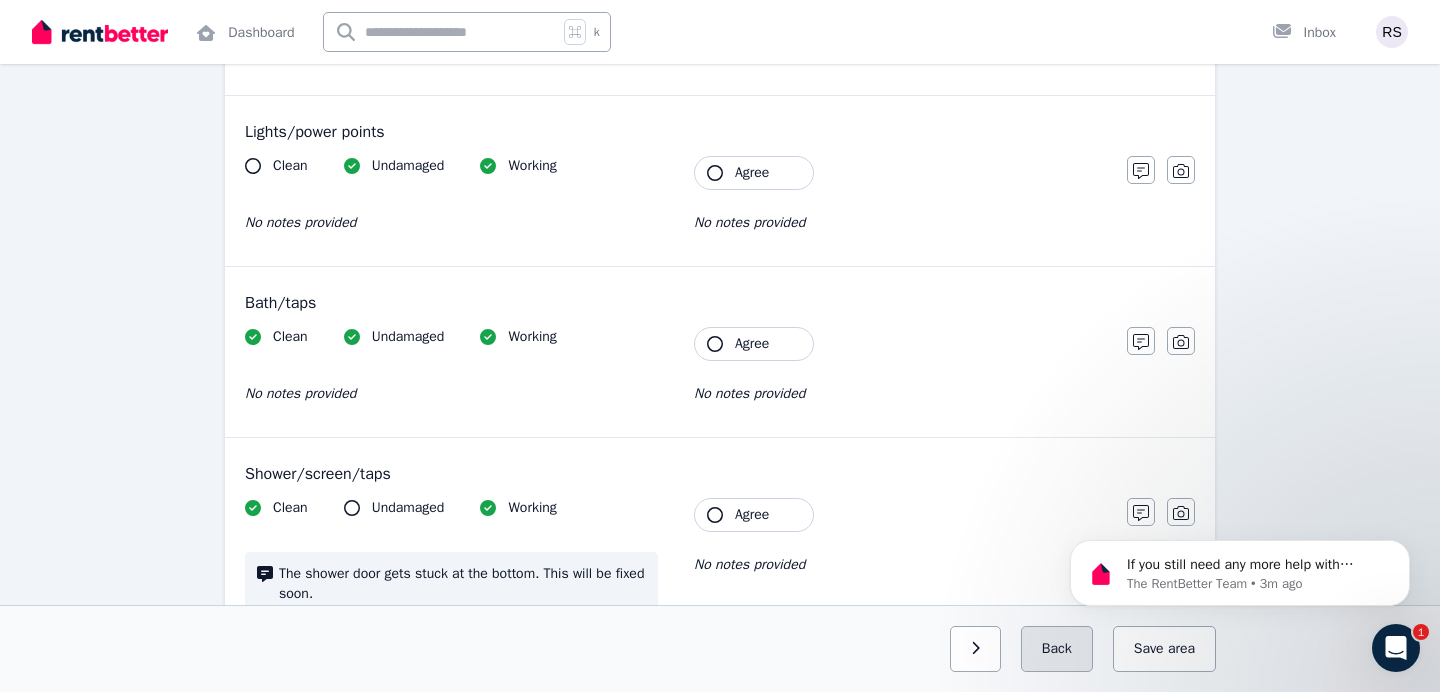 click on "Back" at bounding box center [1057, 649] 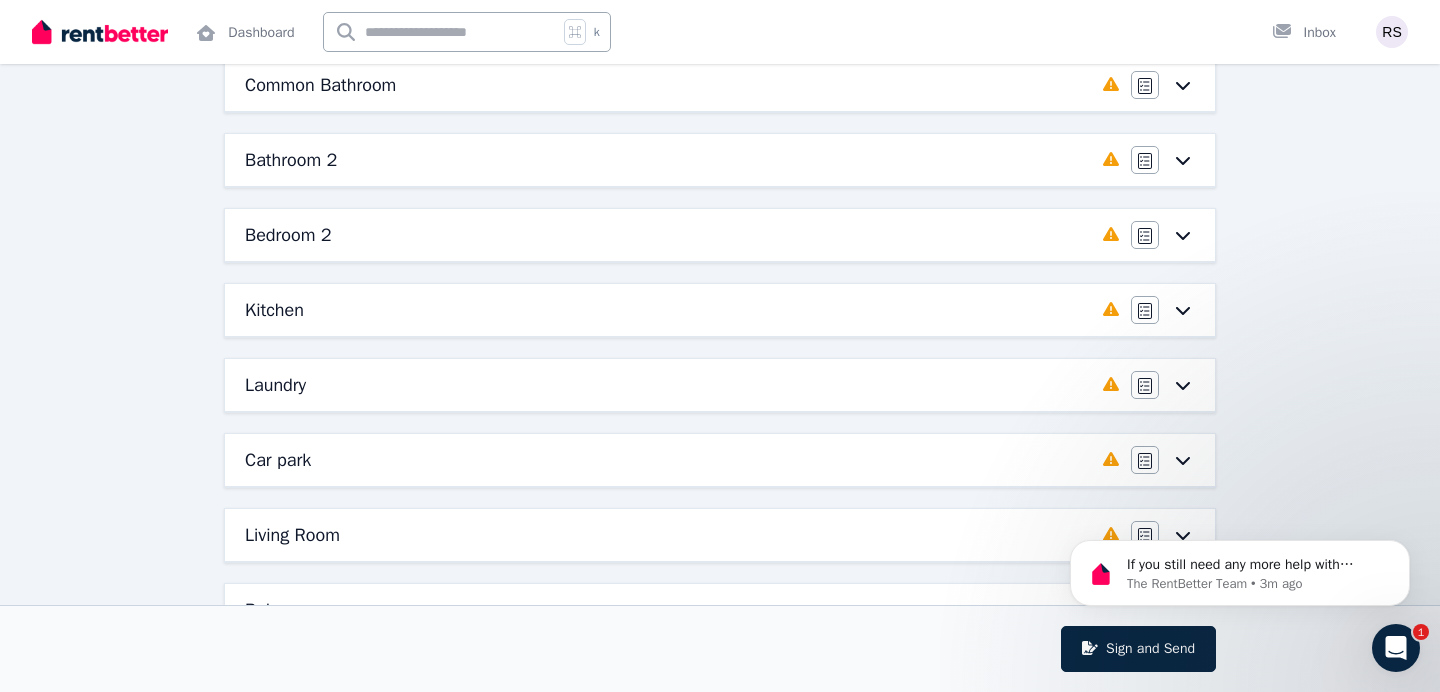 scroll, scrollTop: 189, scrollLeft: 0, axis: vertical 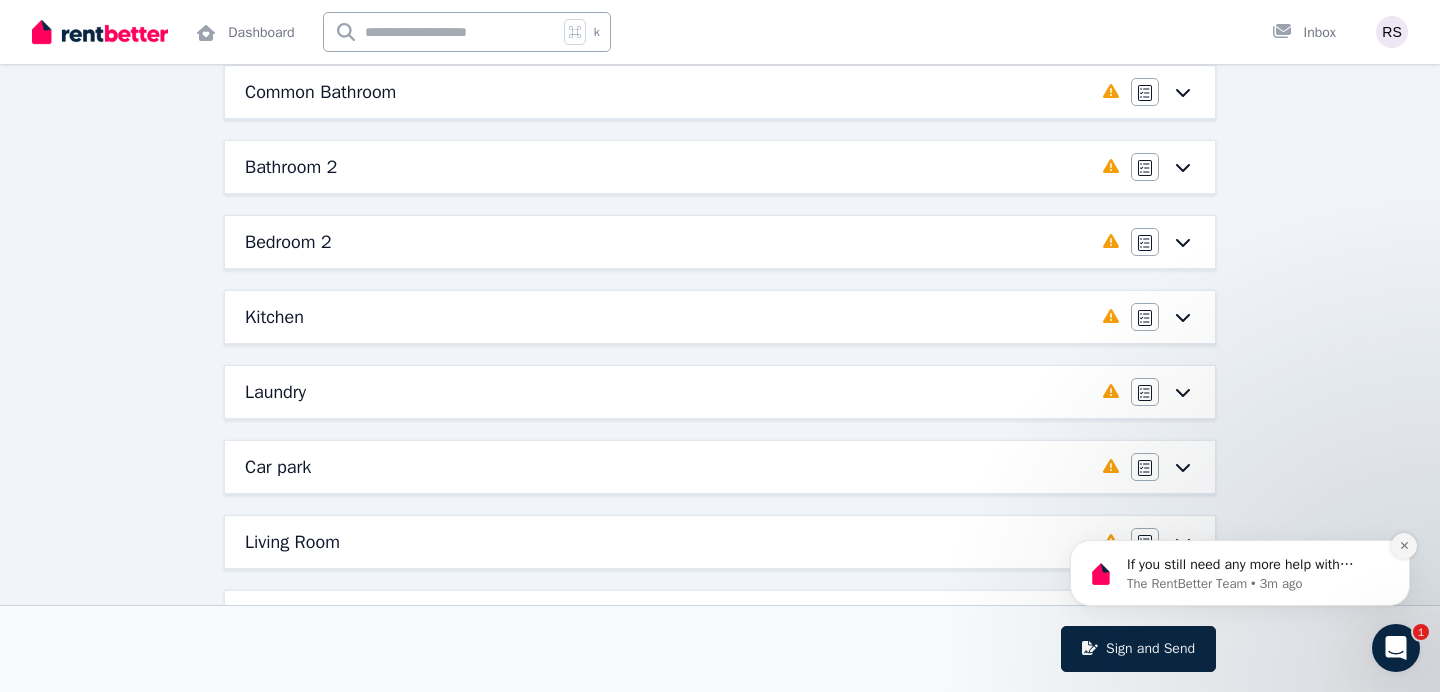 click 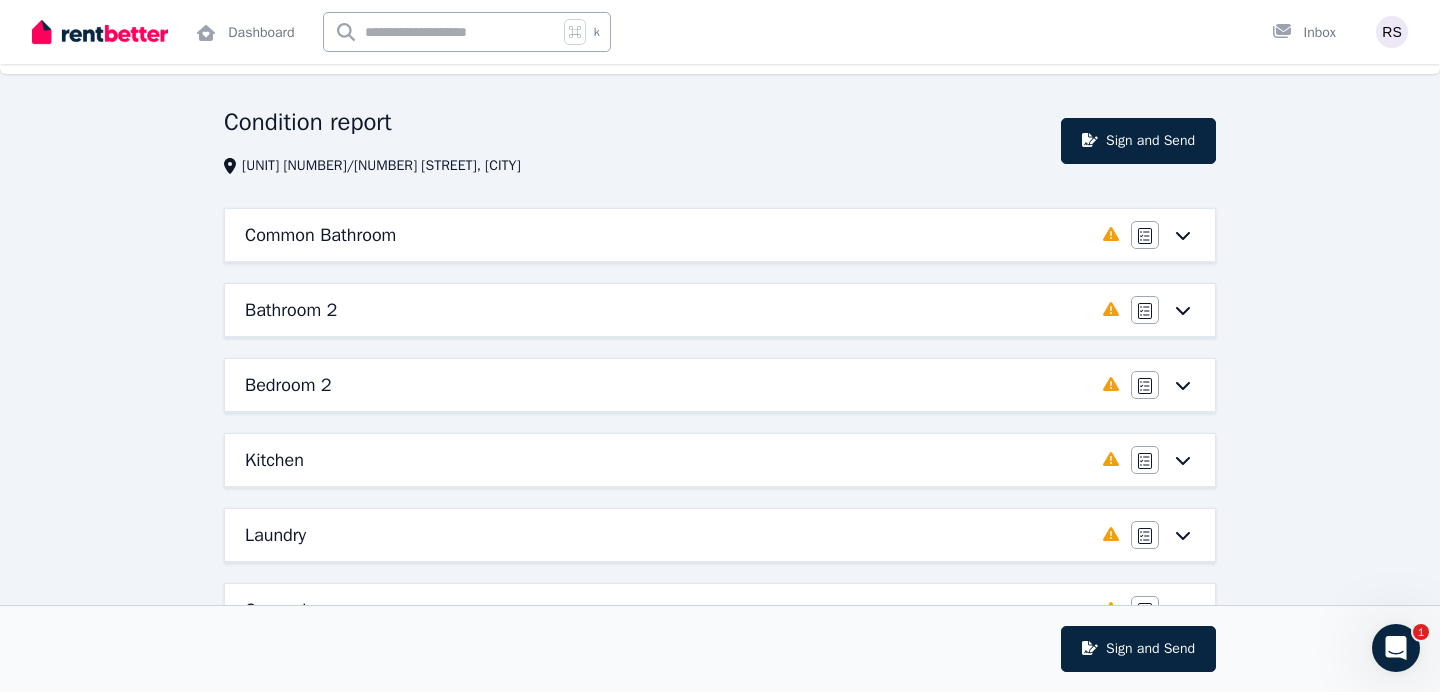 scroll, scrollTop: 0, scrollLeft: 0, axis: both 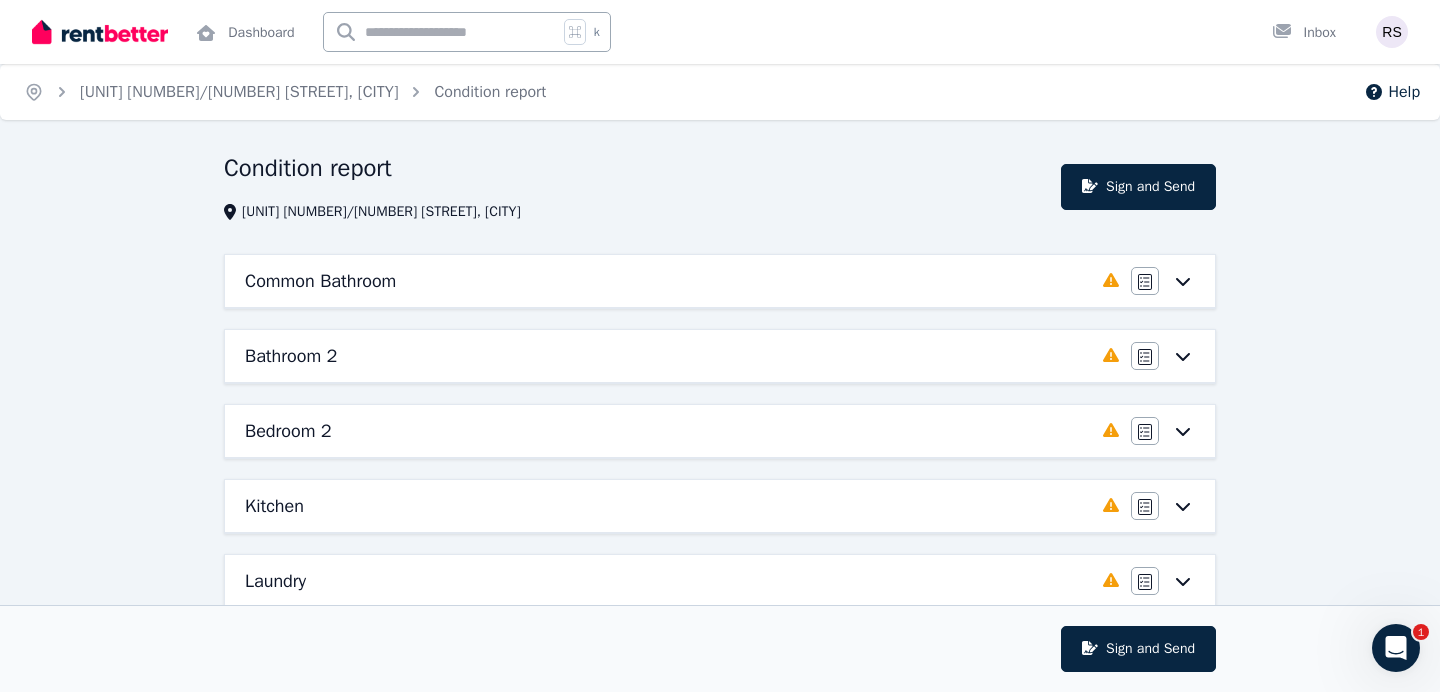 click on "Bathroom 2" at bounding box center [668, 356] 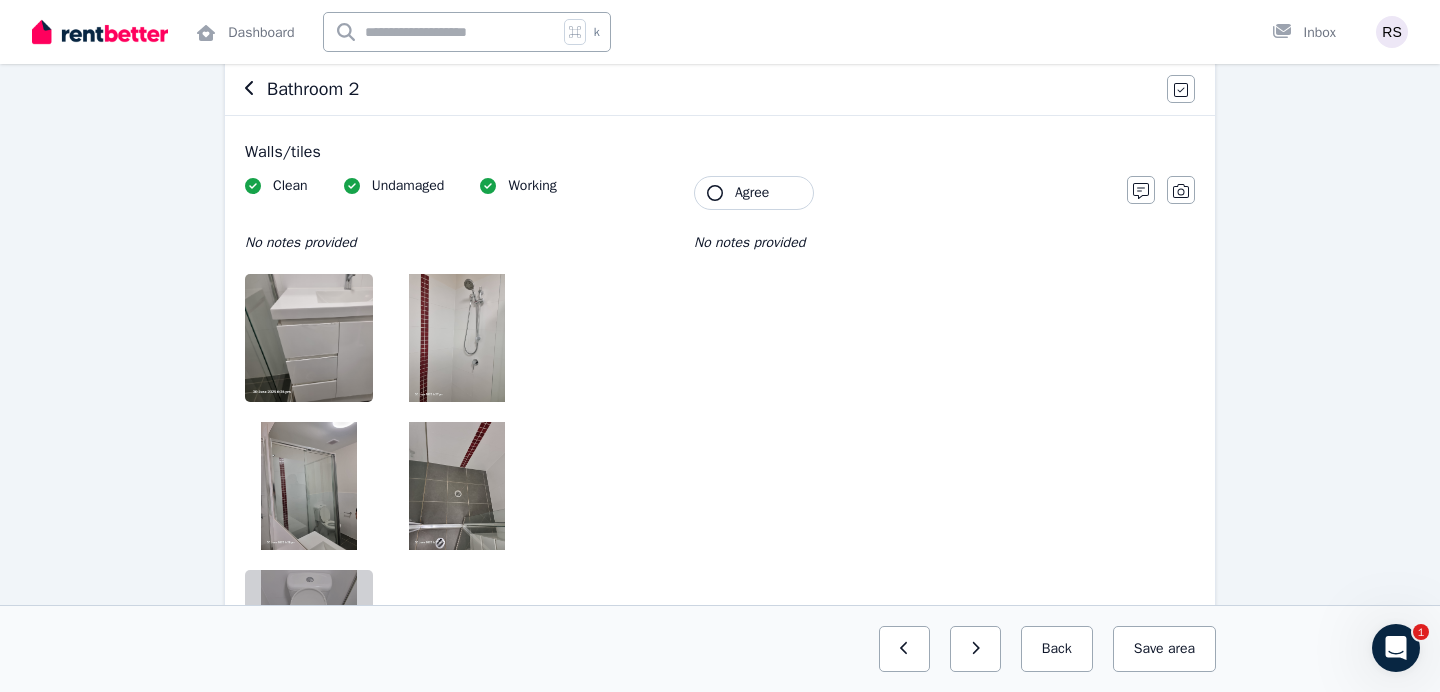 scroll, scrollTop: 200, scrollLeft: 0, axis: vertical 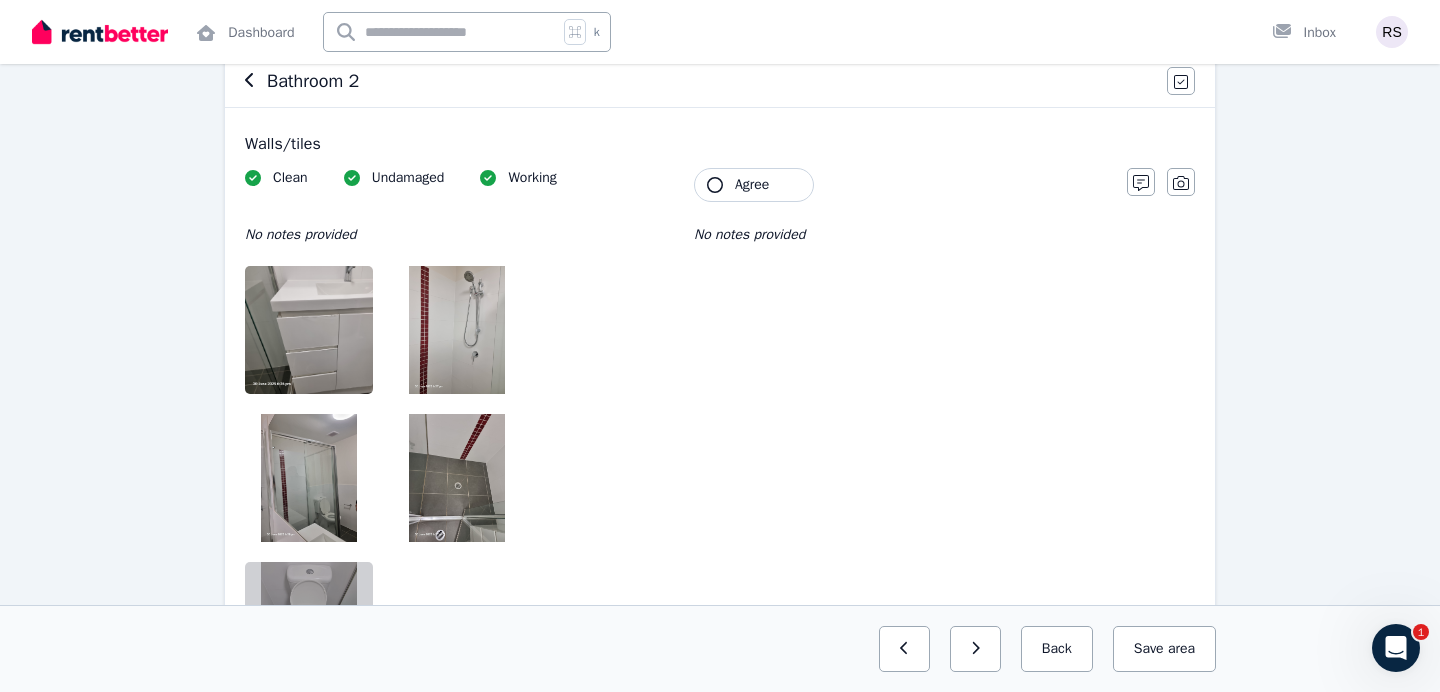 click 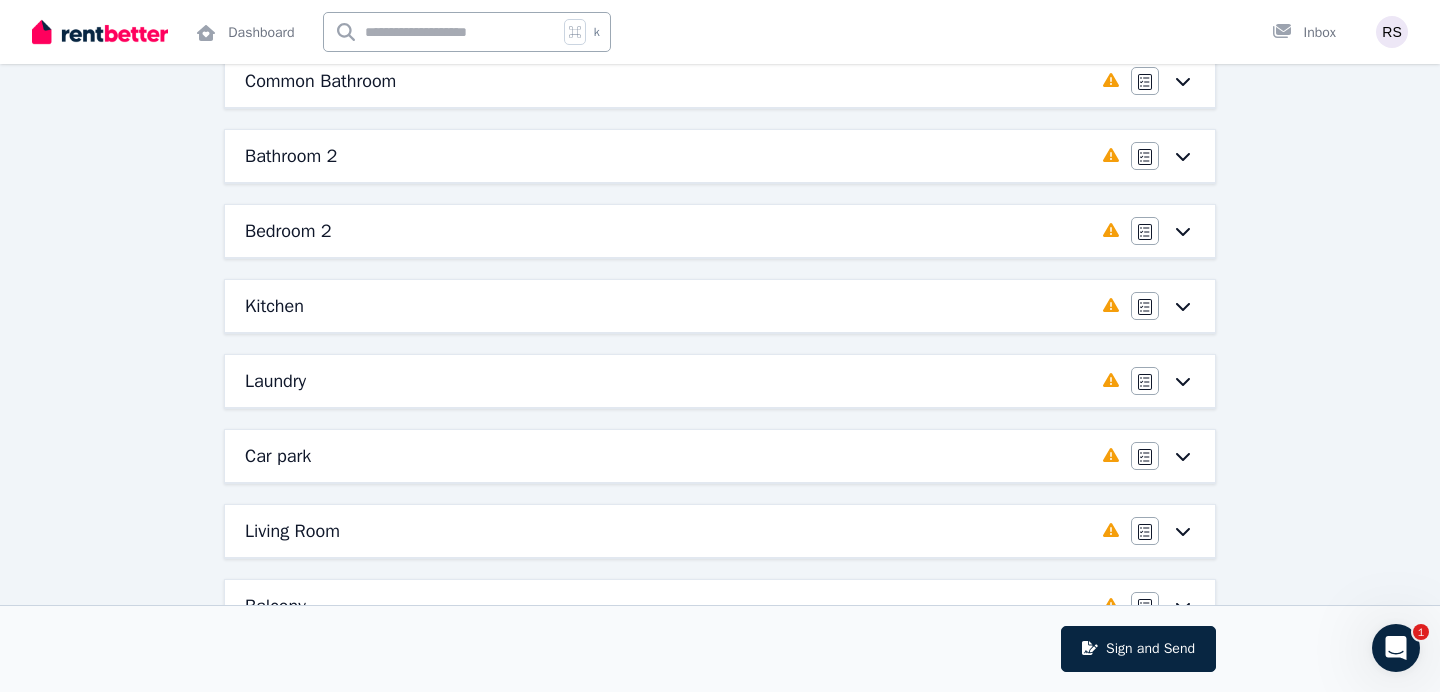 click on "Bathroom 2" at bounding box center [668, 156] 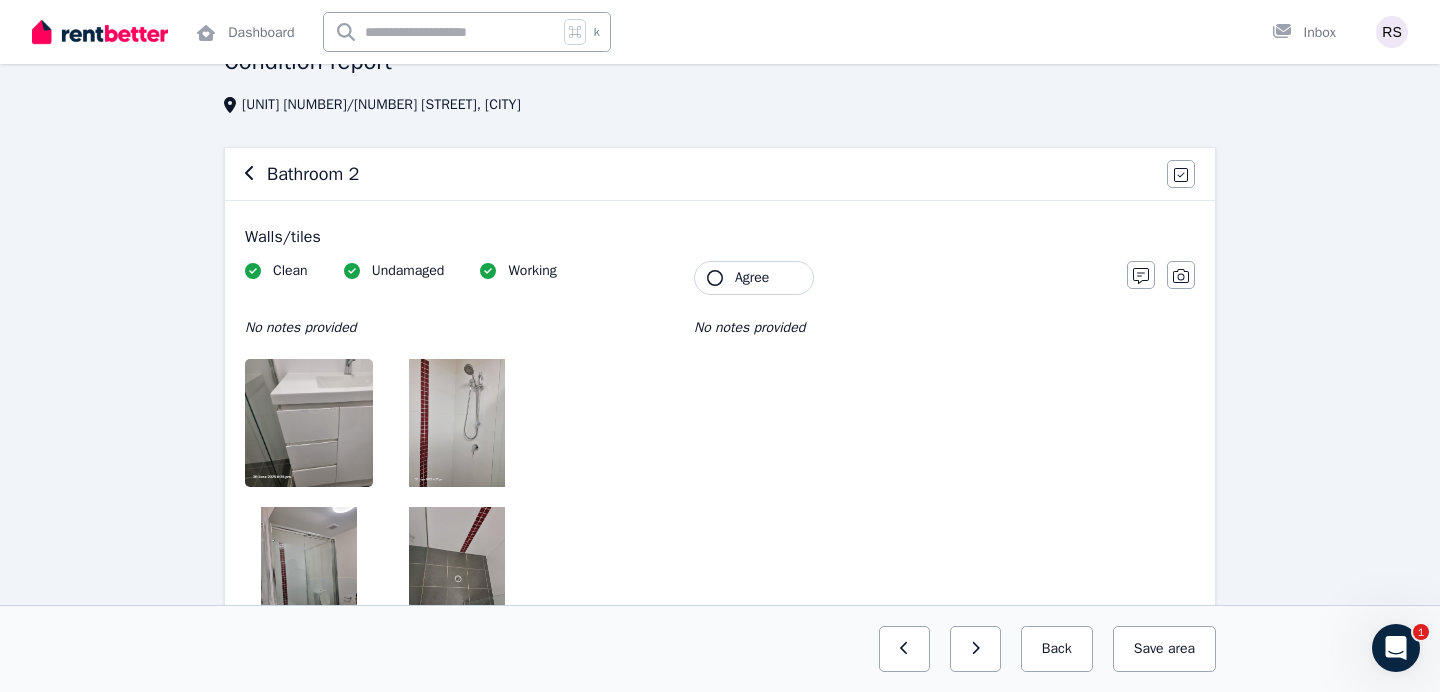 scroll, scrollTop: 0, scrollLeft: 0, axis: both 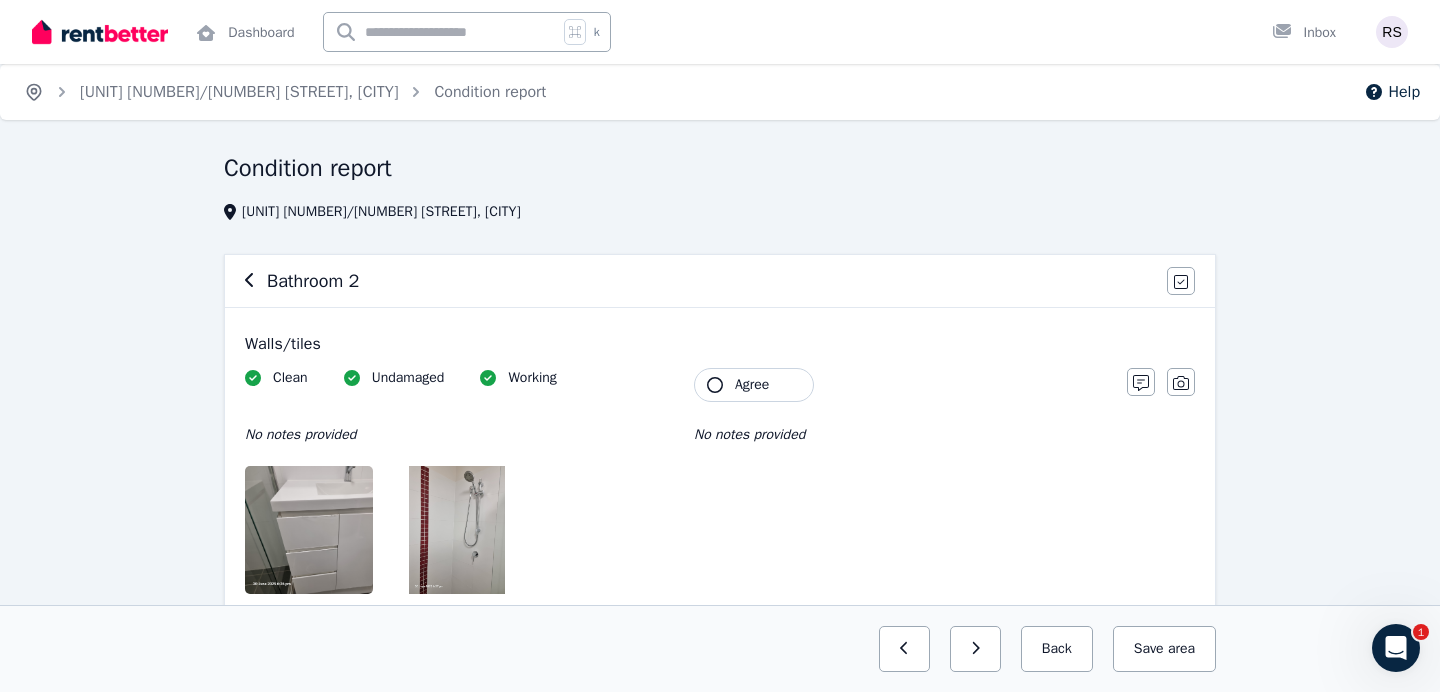 click 